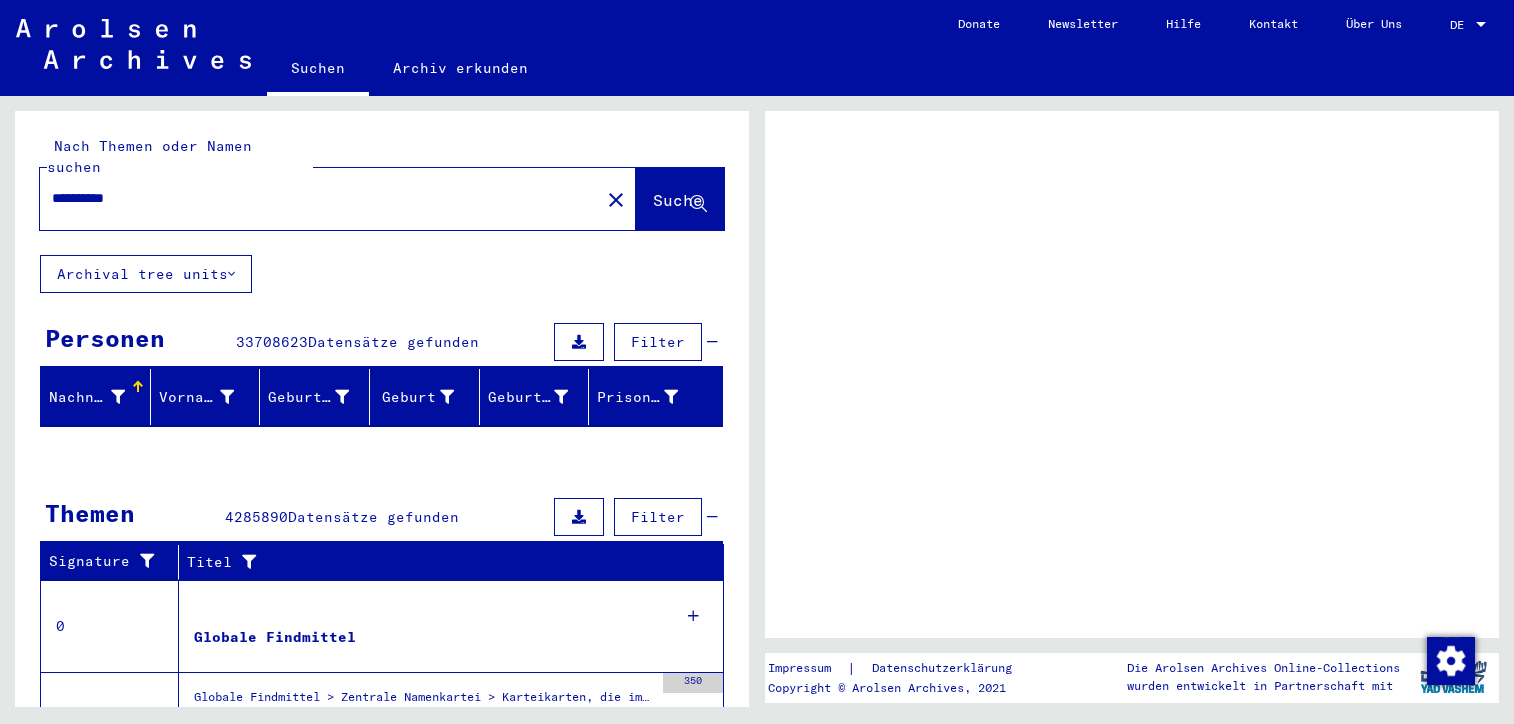 scroll, scrollTop: 0, scrollLeft: 0, axis: both 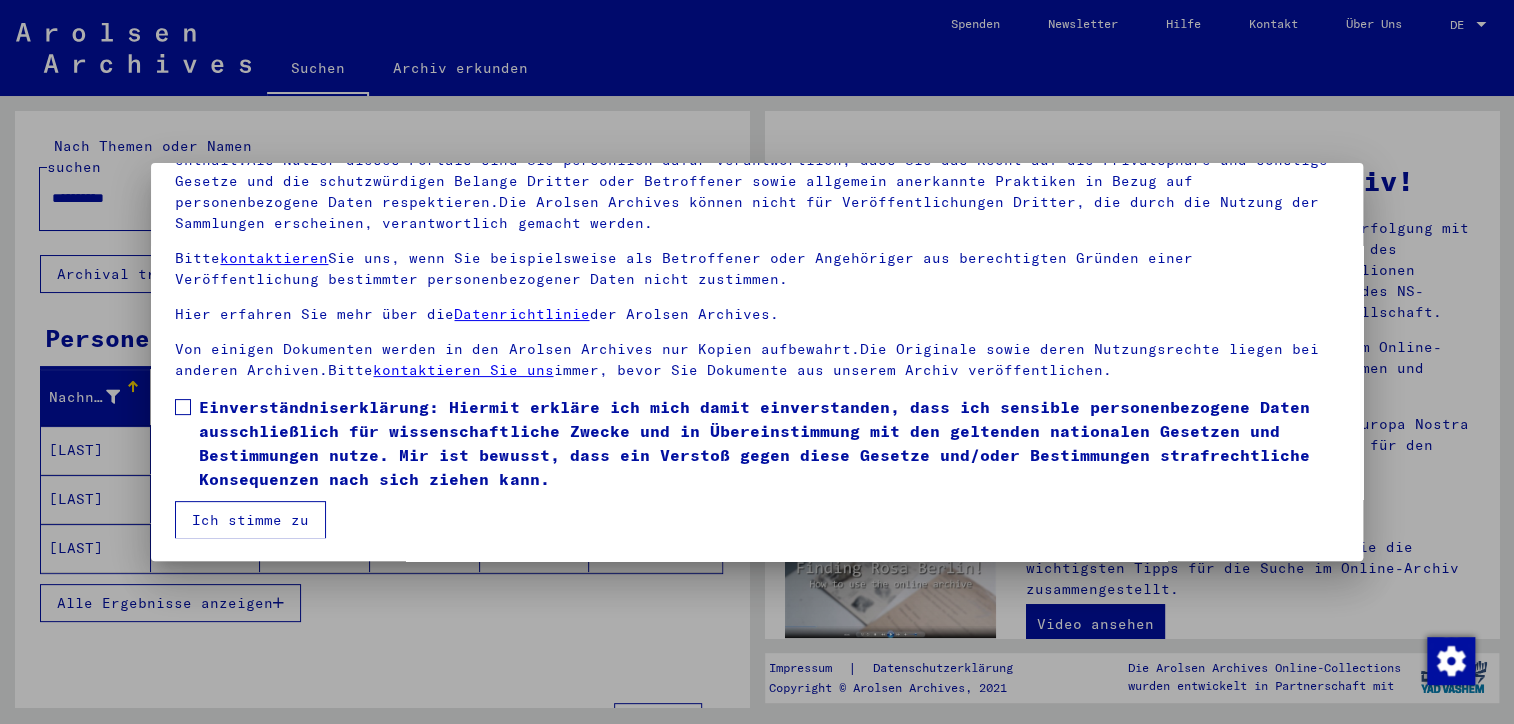 click at bounding box center (183, 407) 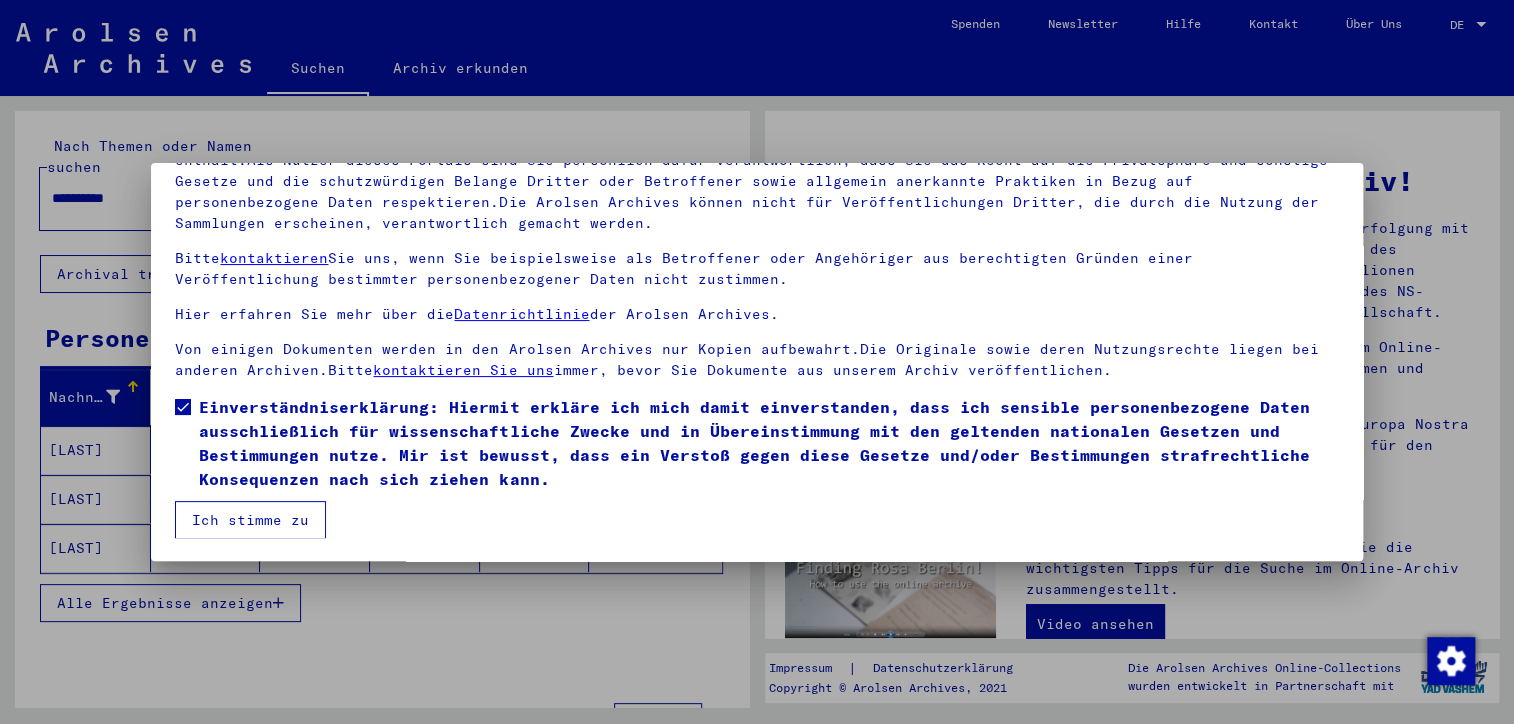 click on "Ich stimme zu" at bounding box center (250, 520) 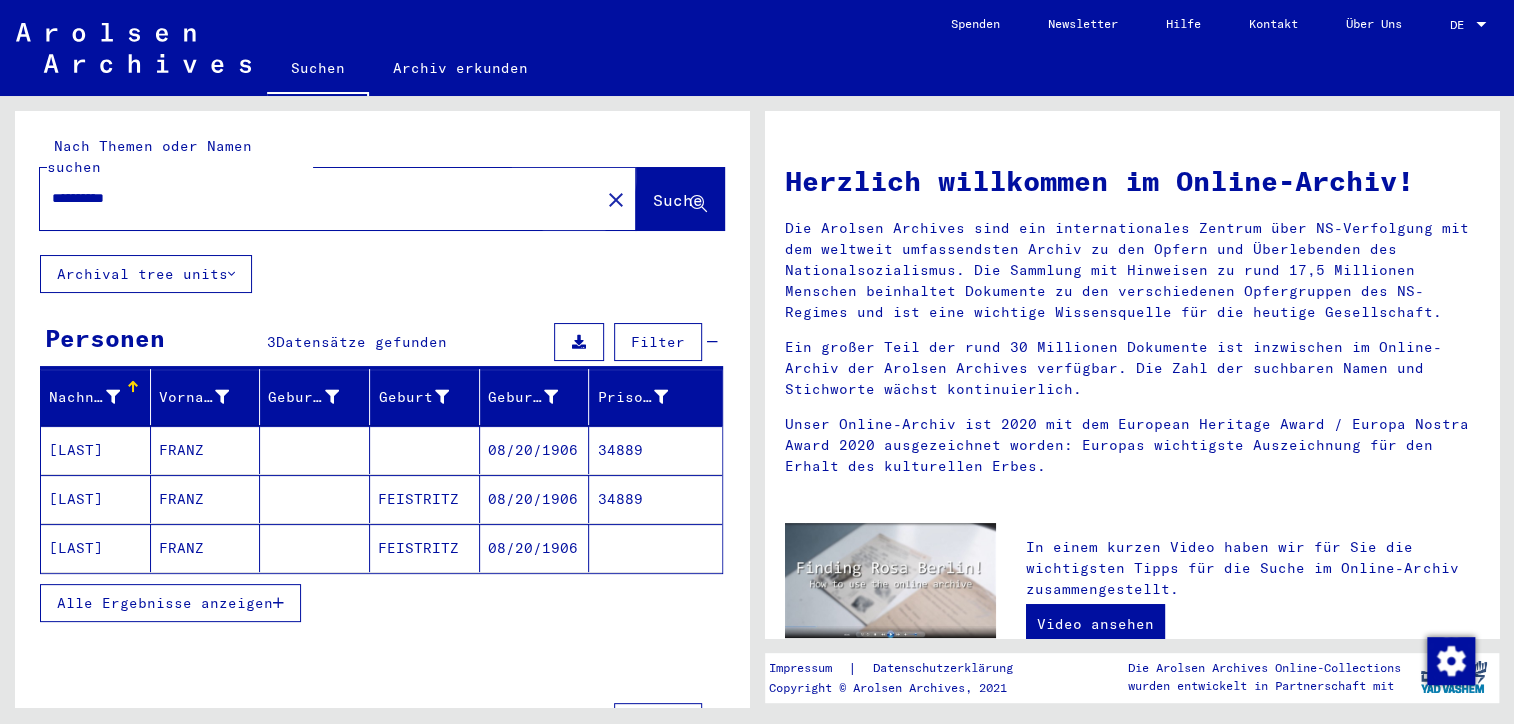 click on "Suche" 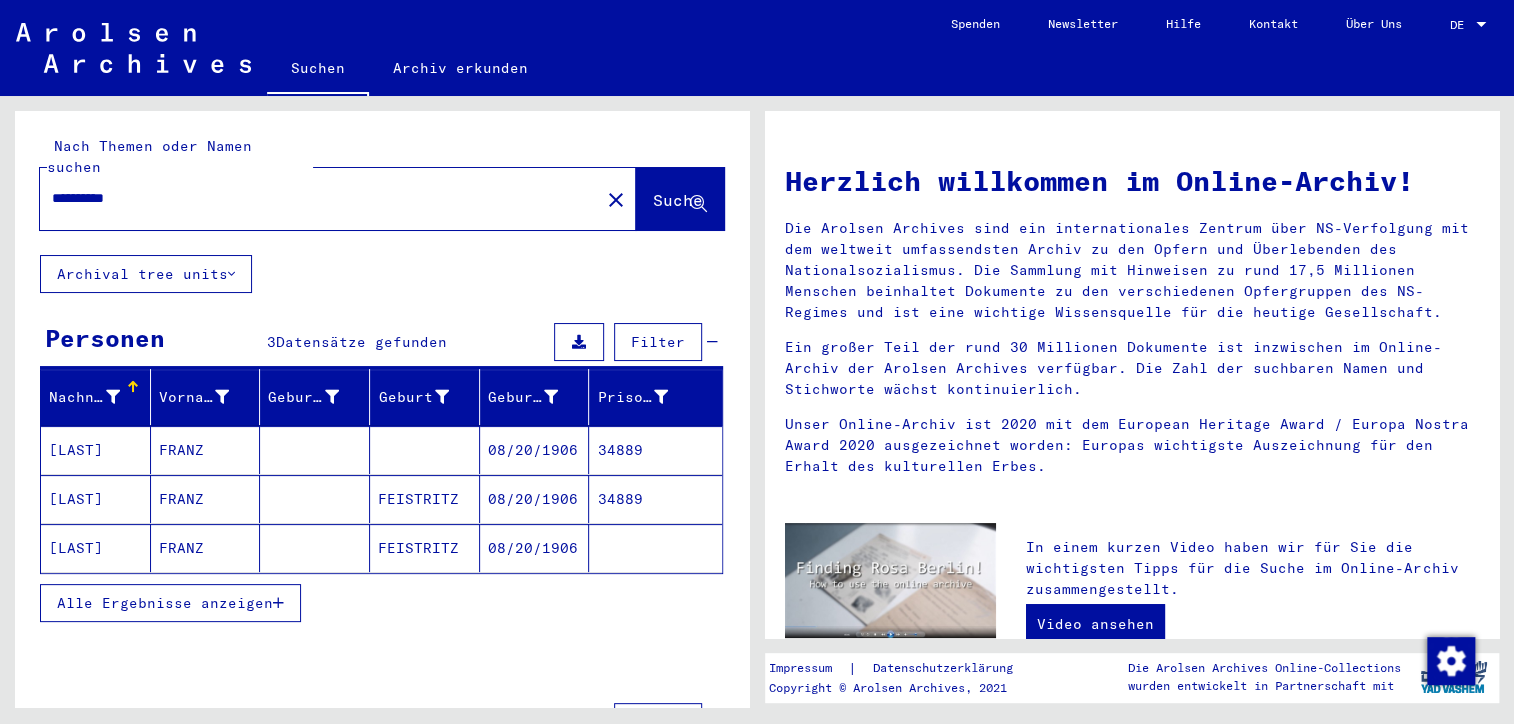click on "Suche" 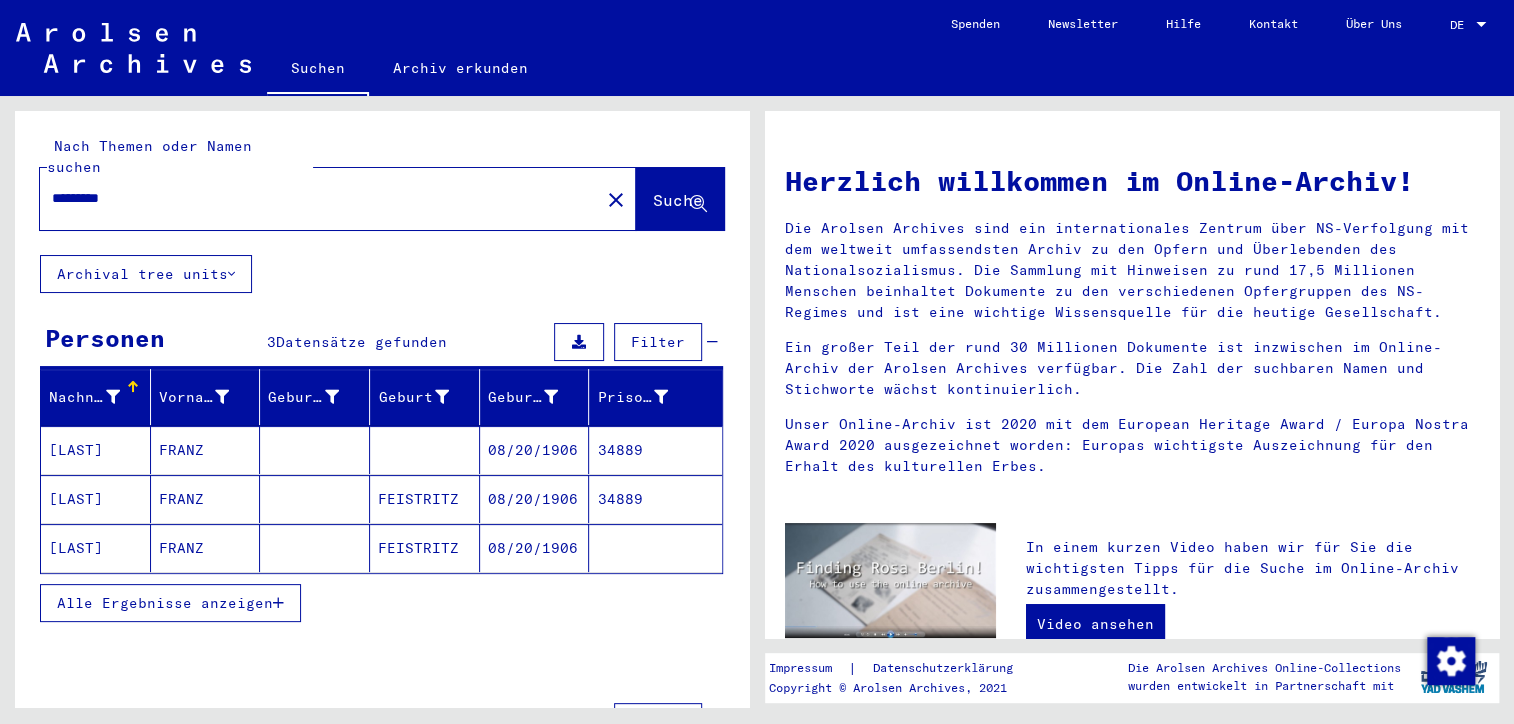 type on "**********" 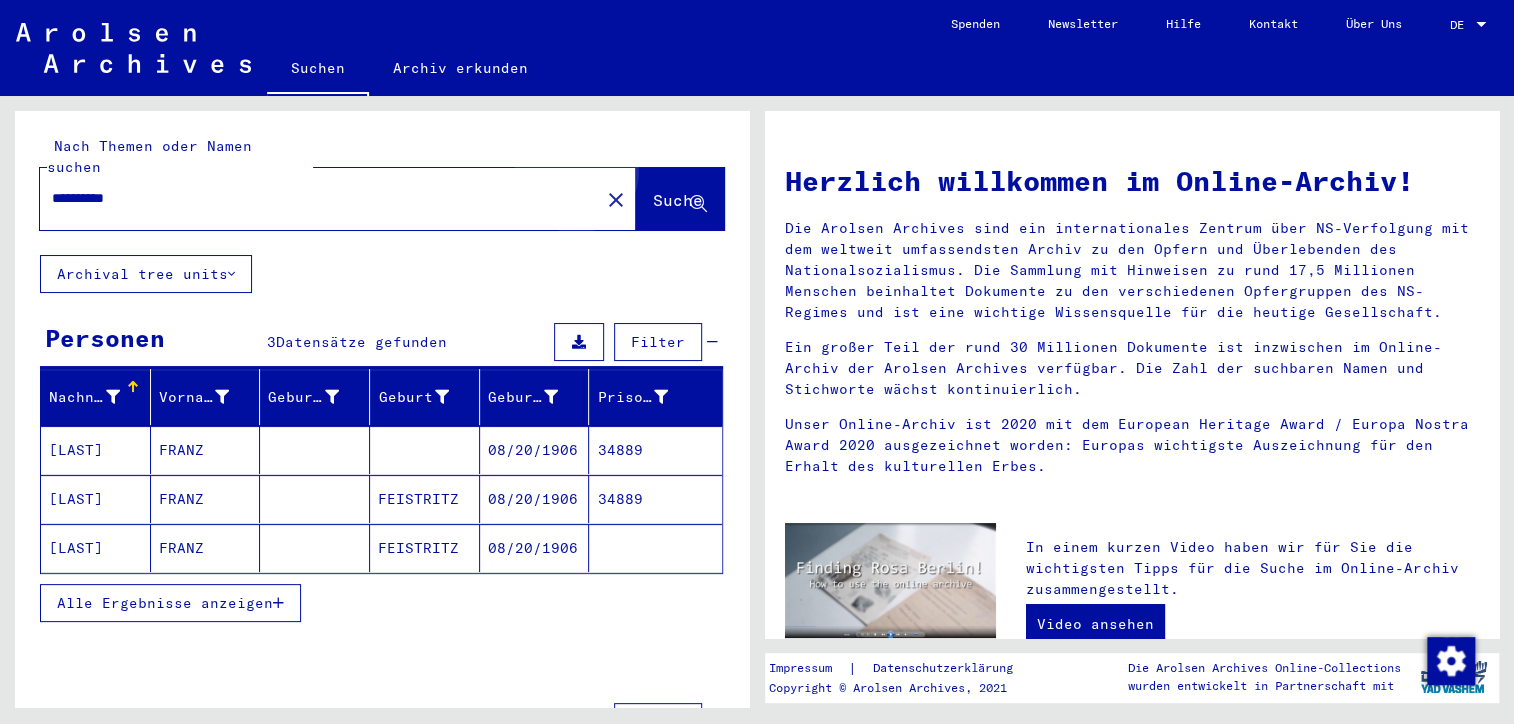 click on "Suche" 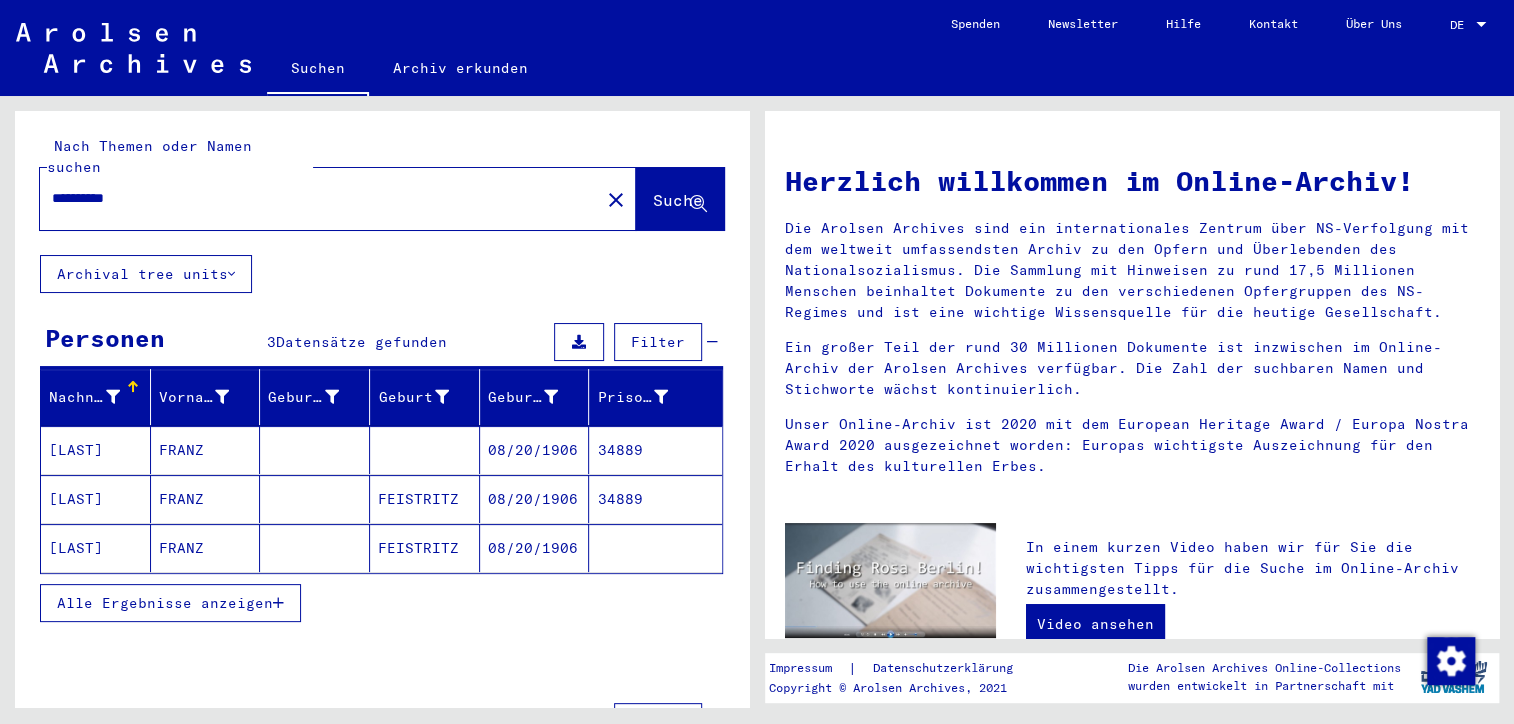 click on "[LAST]" at bounding box center (96, 499) 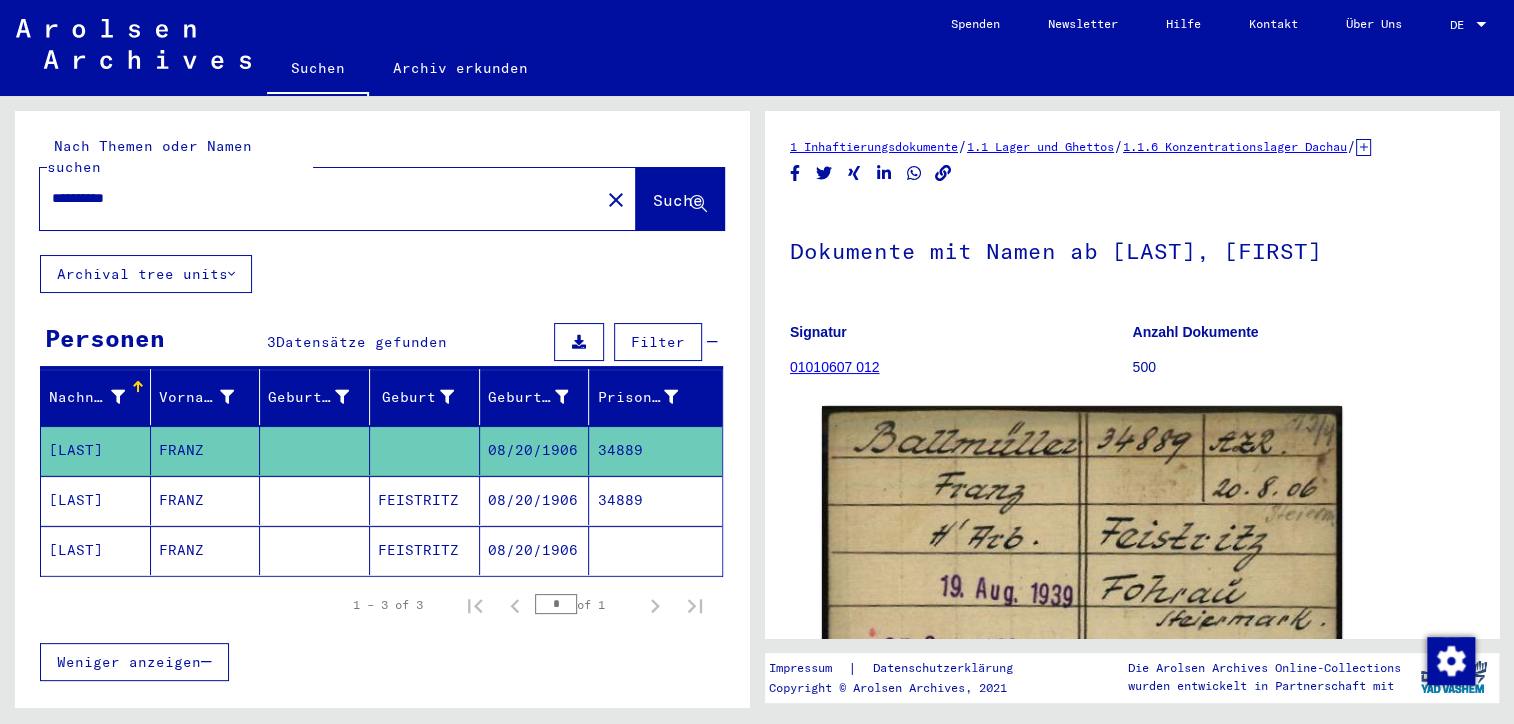 scroll, scrollTop: 108, scrollLeft: 0, axis: vertical 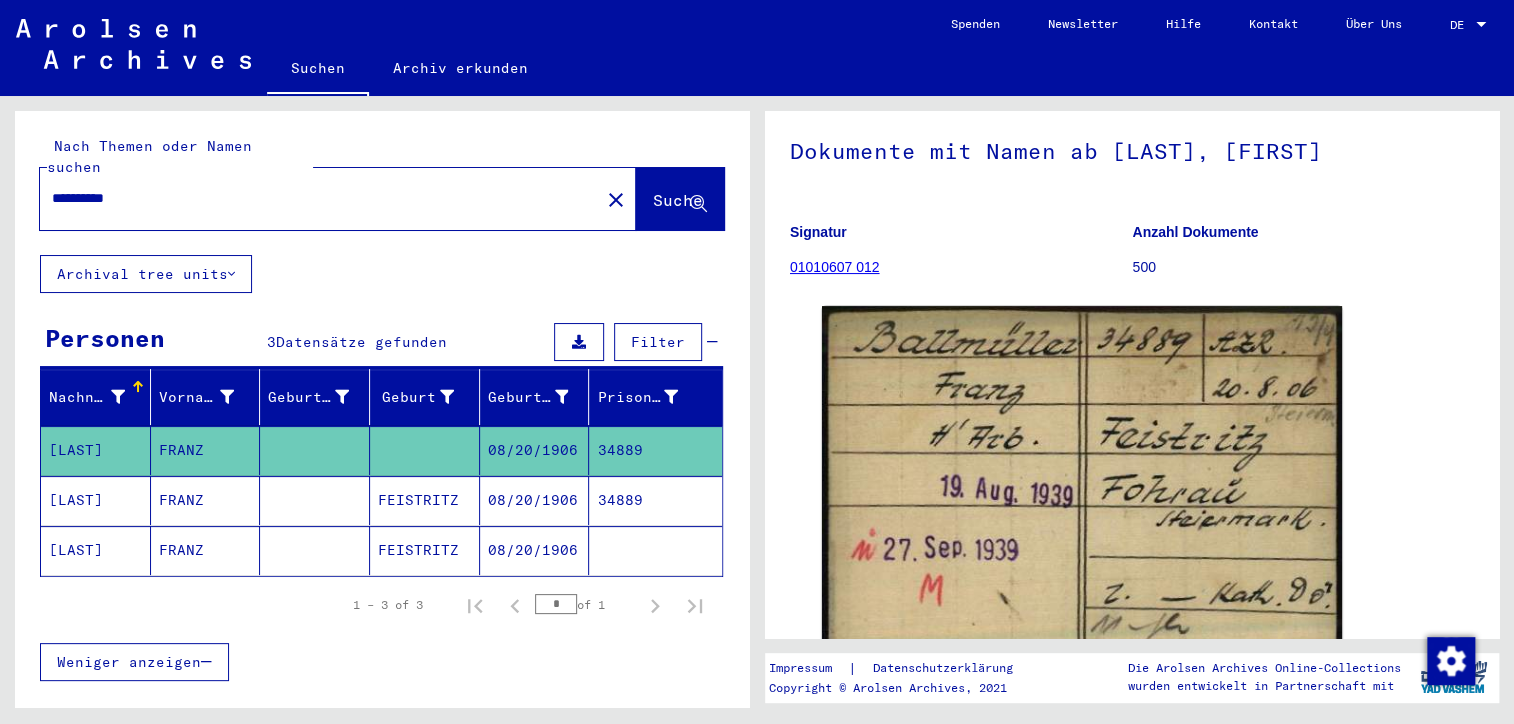 click on "[LAST]" at bounding box center [96, 550] 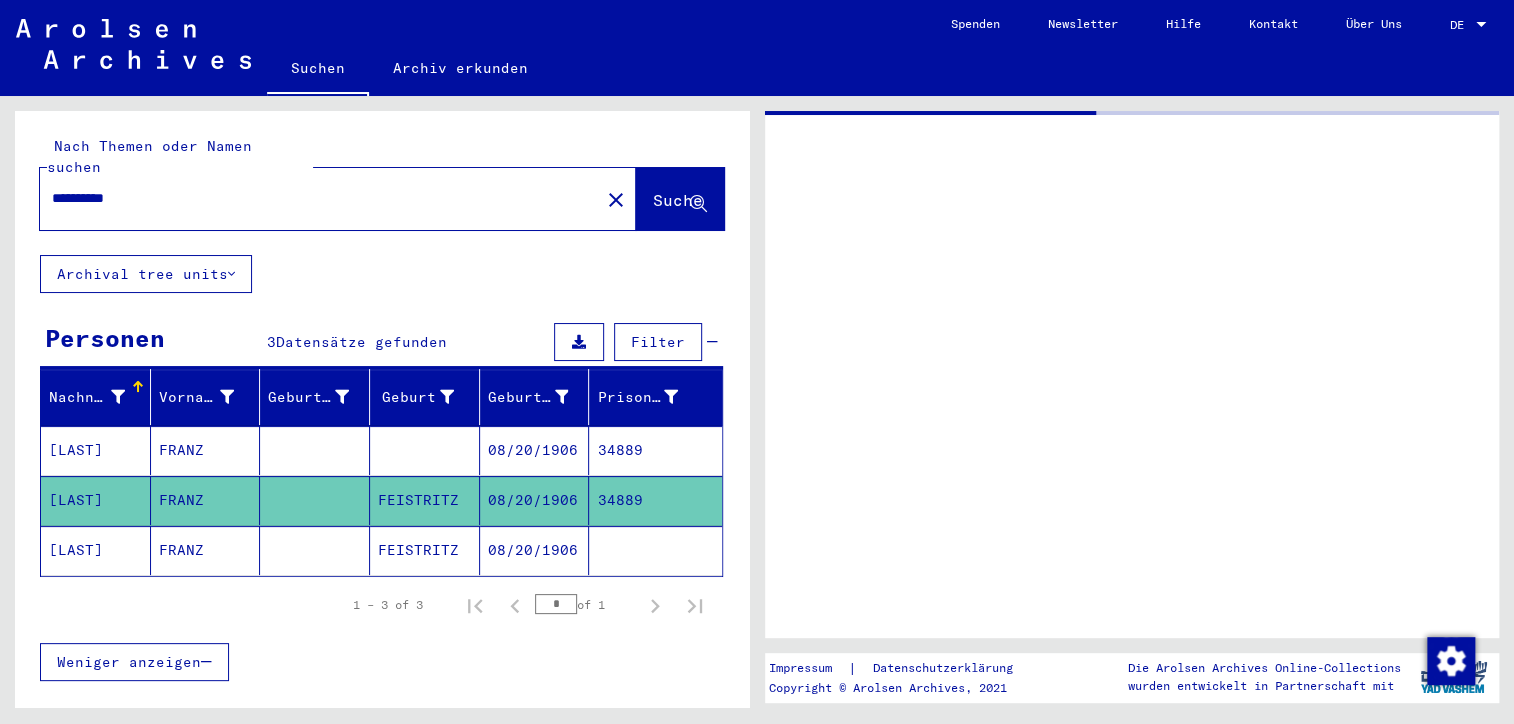 scroll, scrollTop: 0, scrollLeft: 0, axis: both 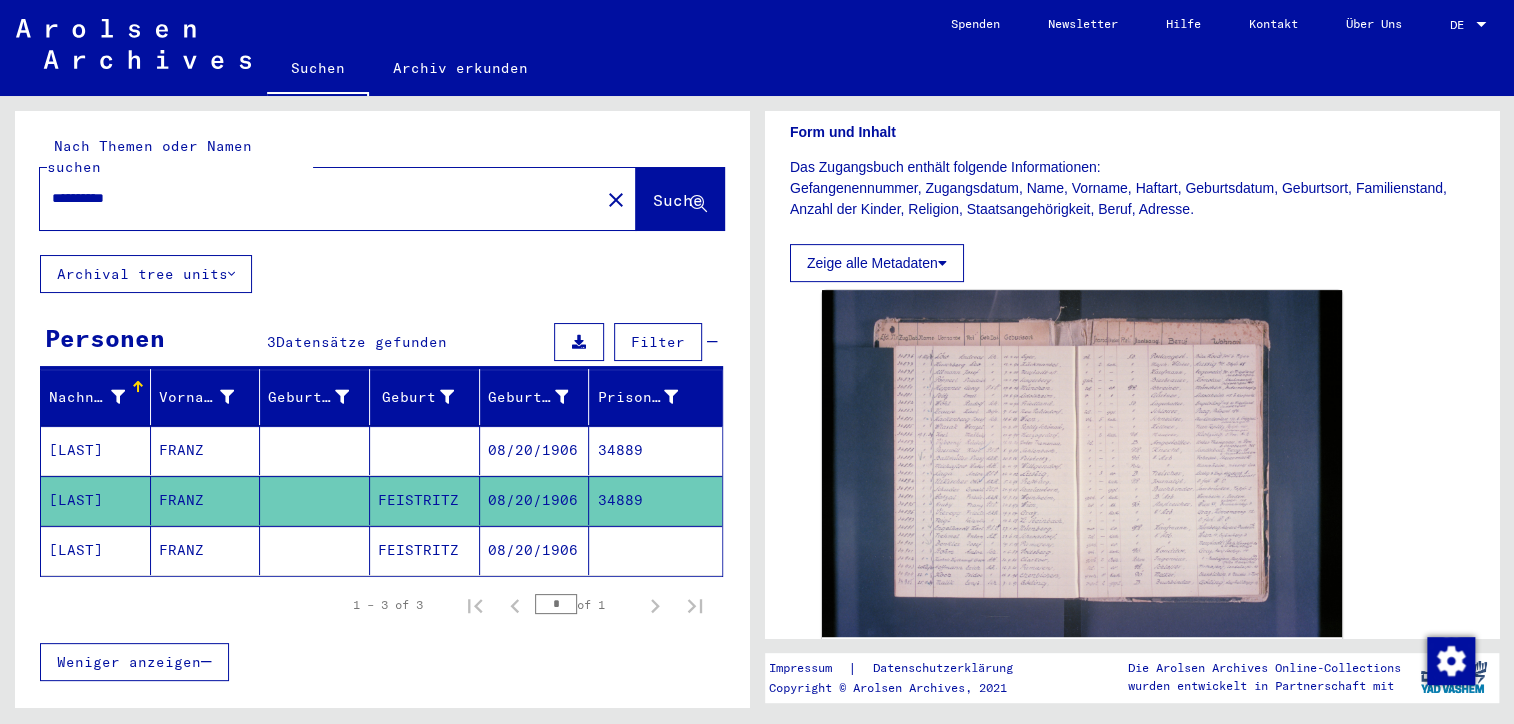 click on "[LAST]" 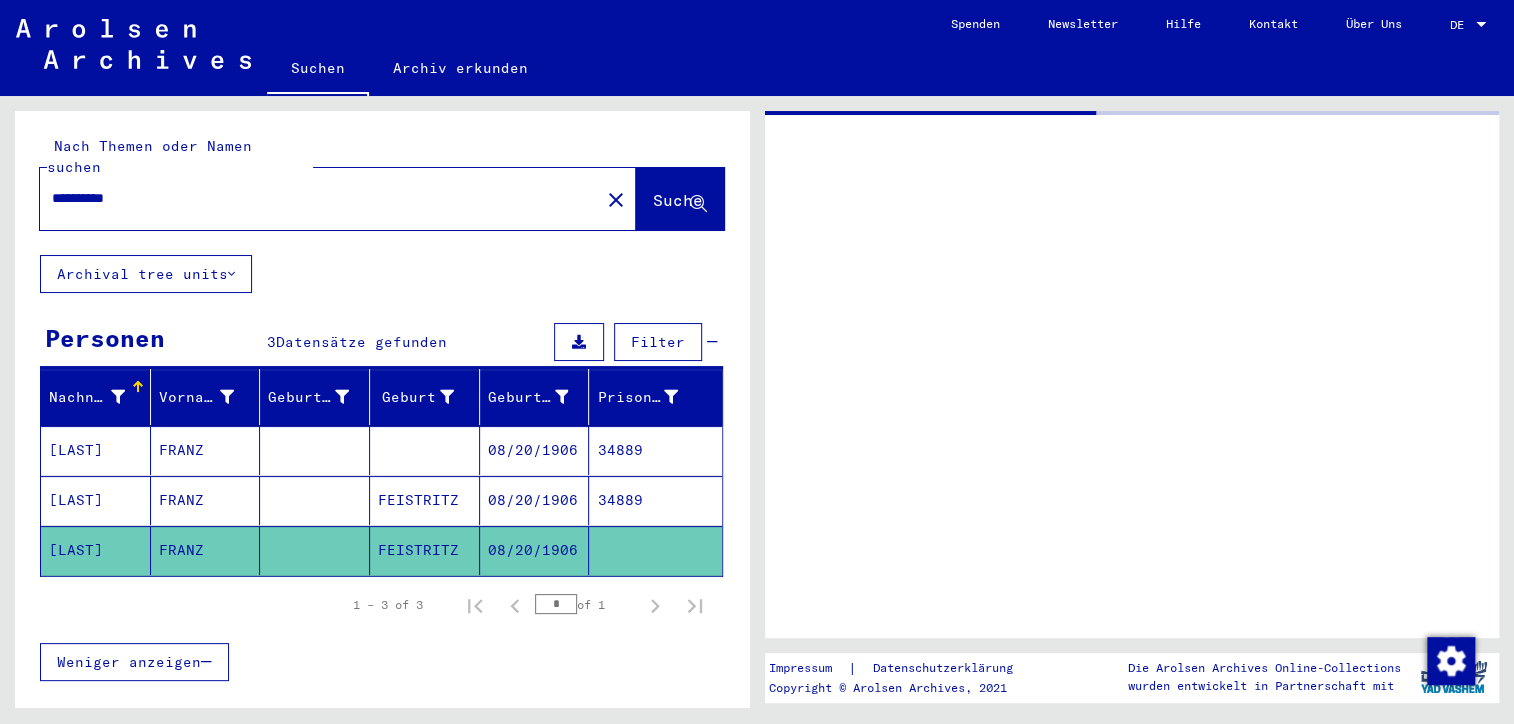 click on "[LAST]" 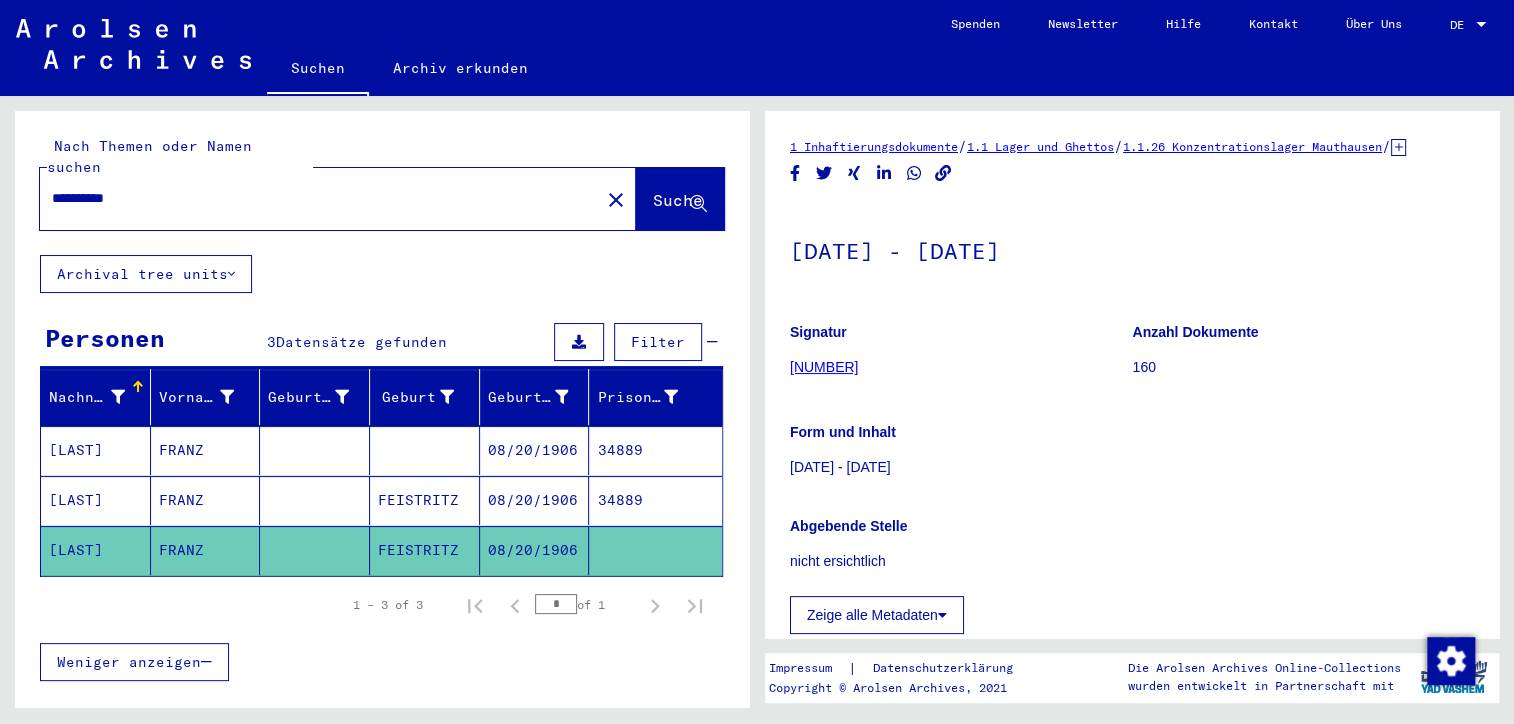 scroll, scrollTop: 0, scrollLeft: 0, axis: both 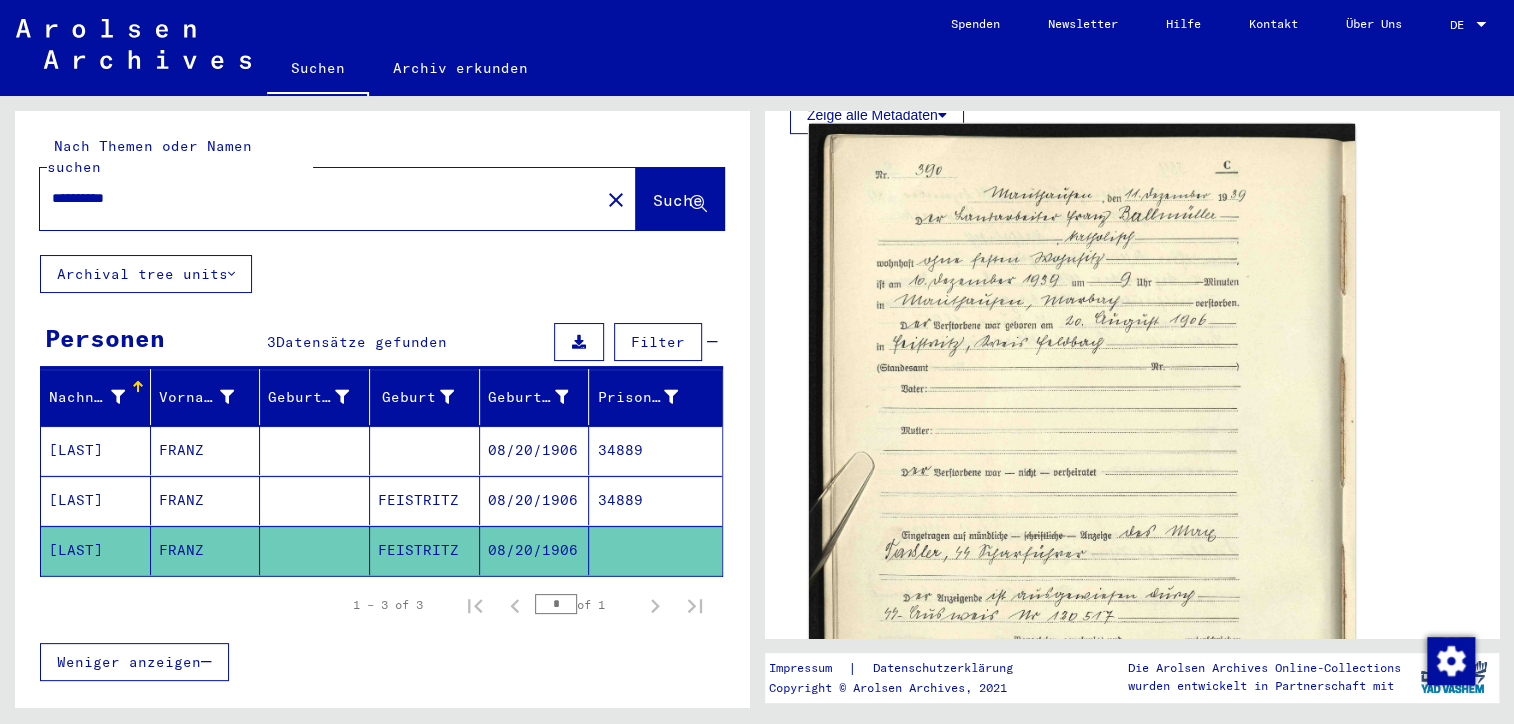 click 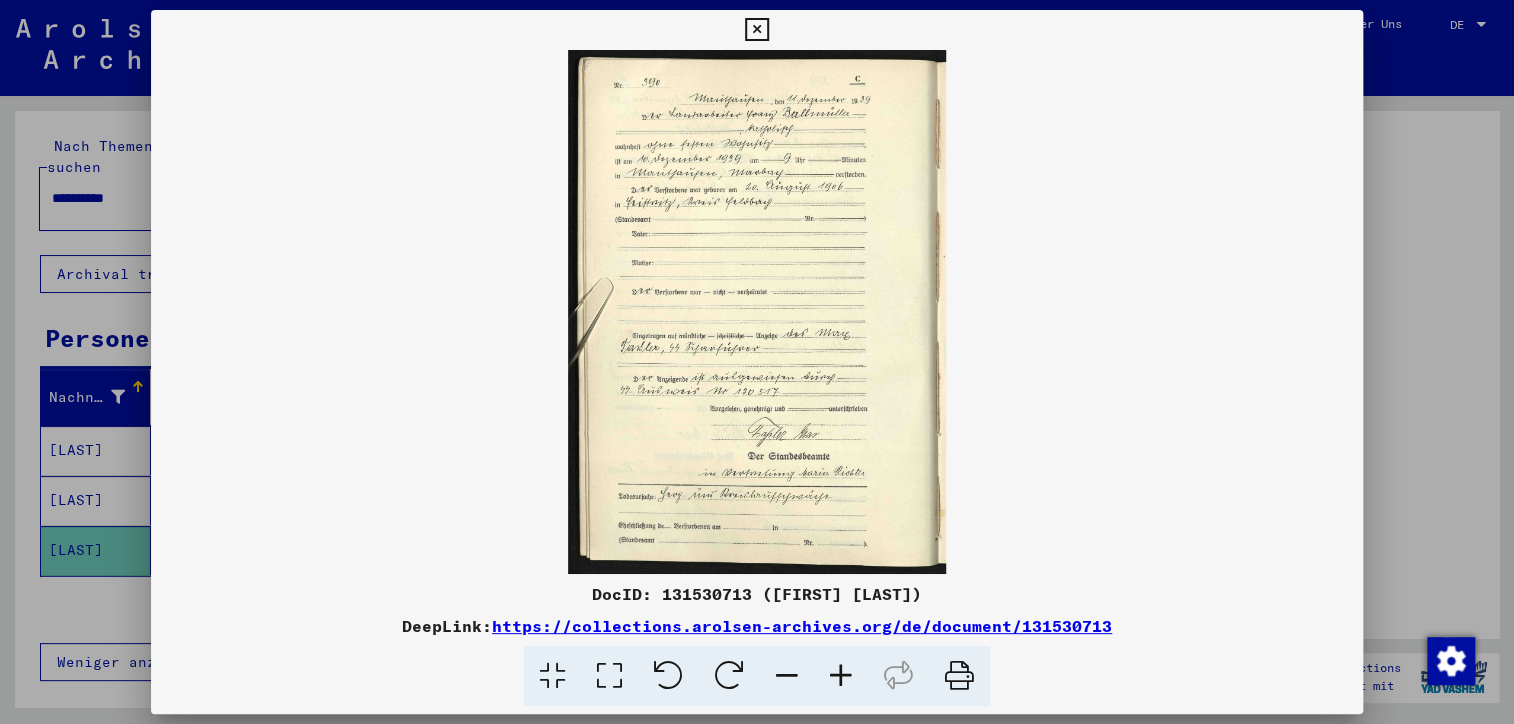 click at bounding box center (841, 676) 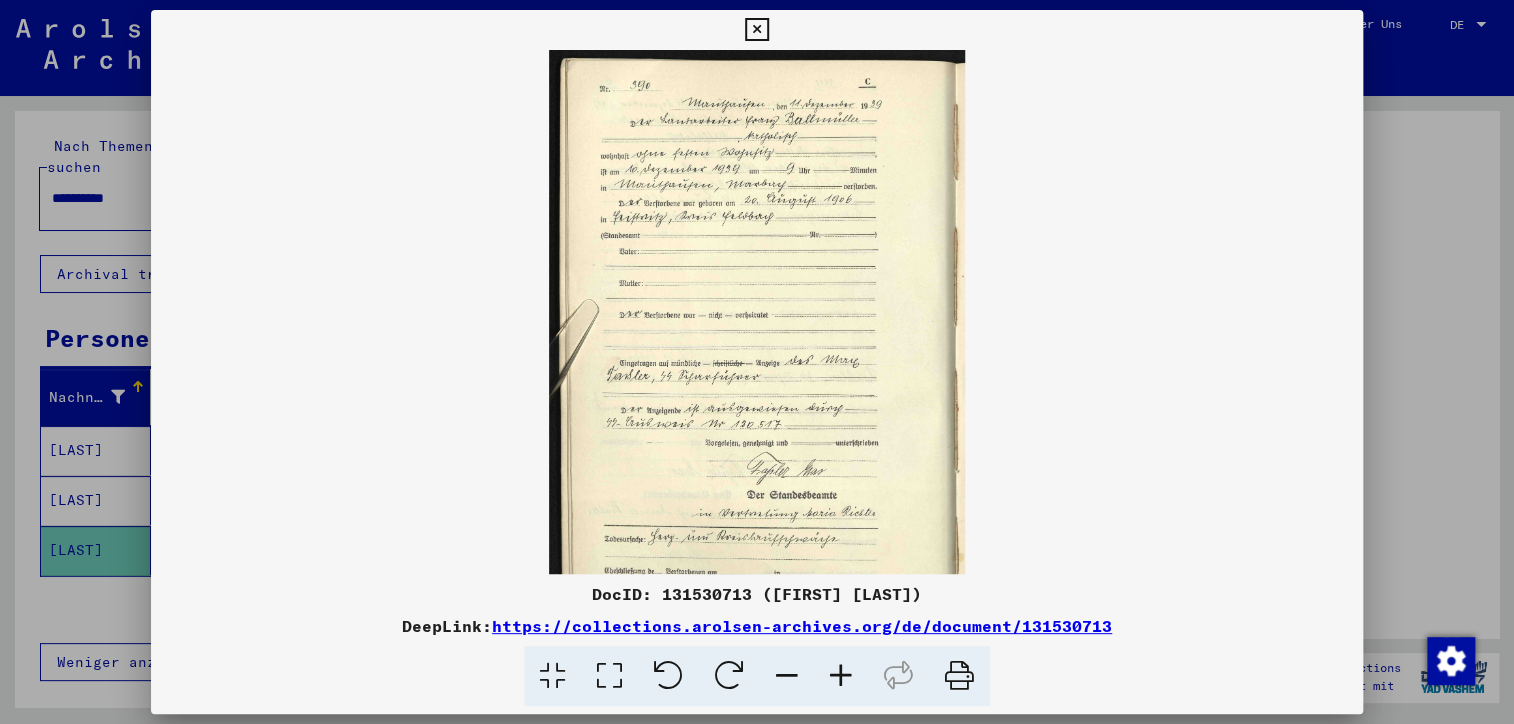 click at bounding box center (841, 676) 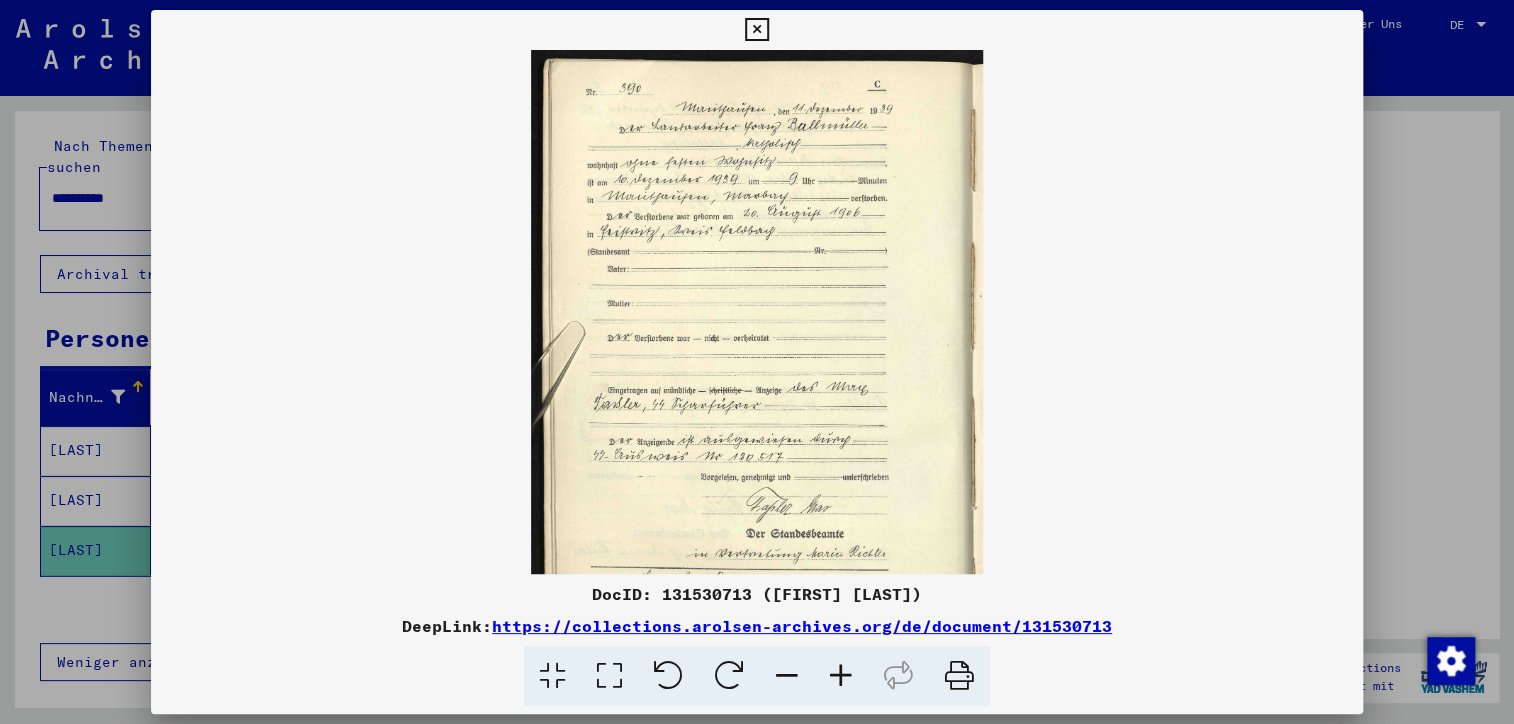 click at bounding box center (841, 676) 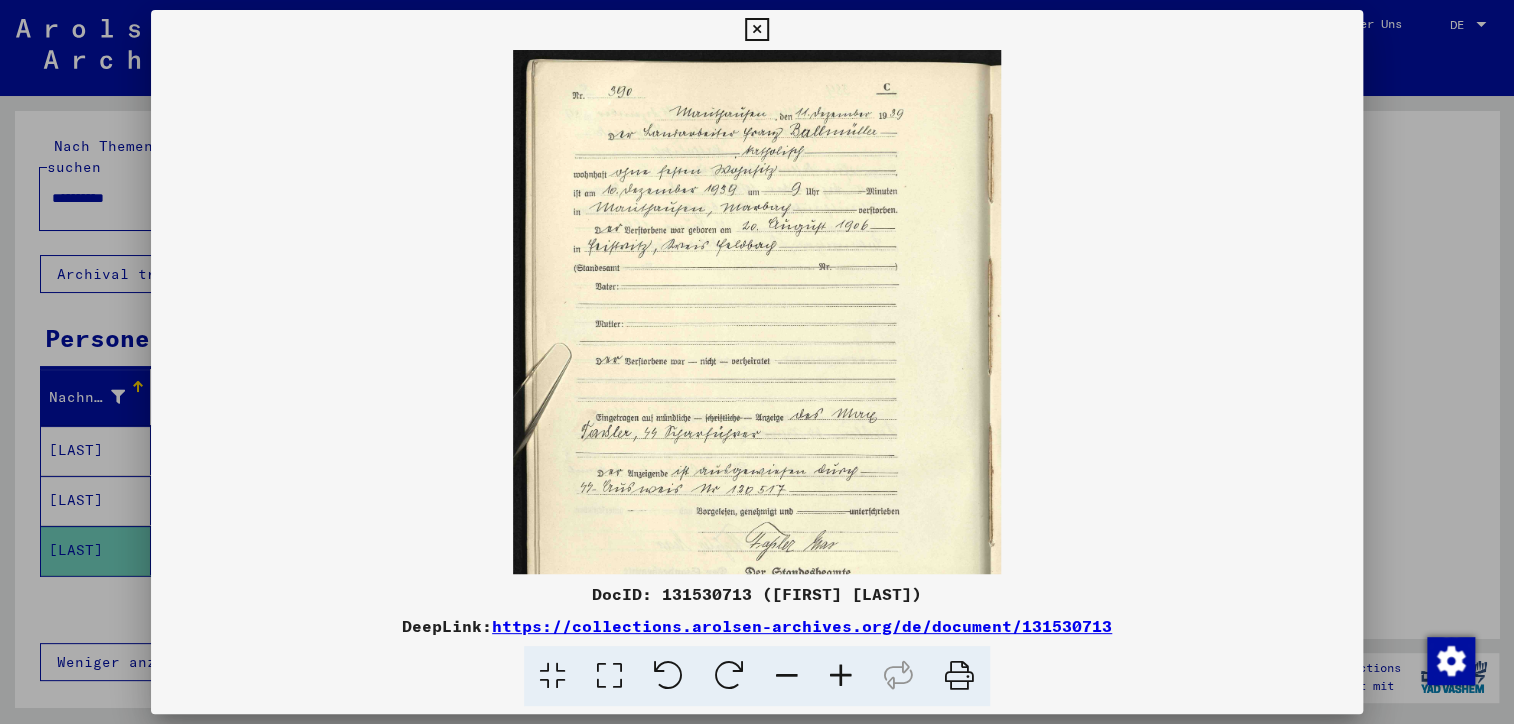 click at bounding box center [841, 676] 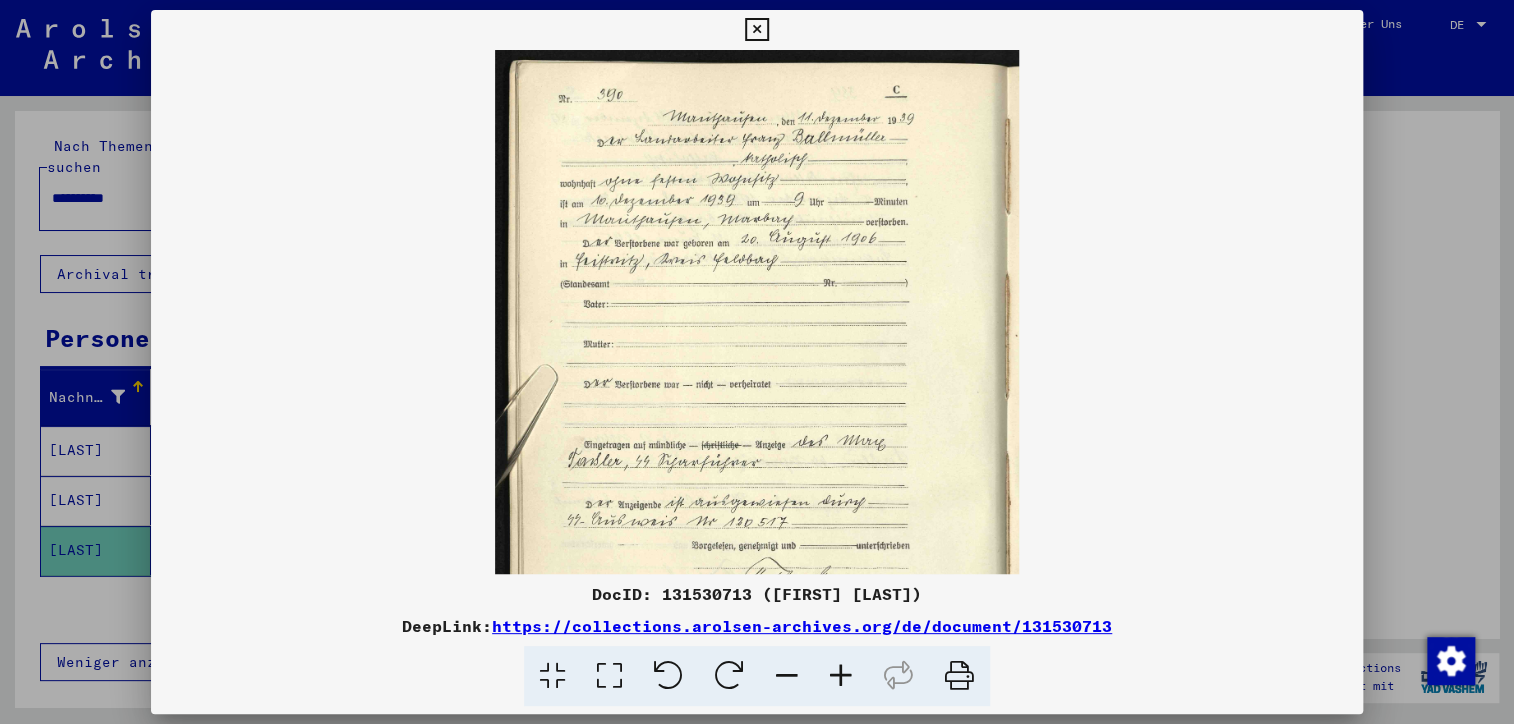 click at bounding box center [841, 676] 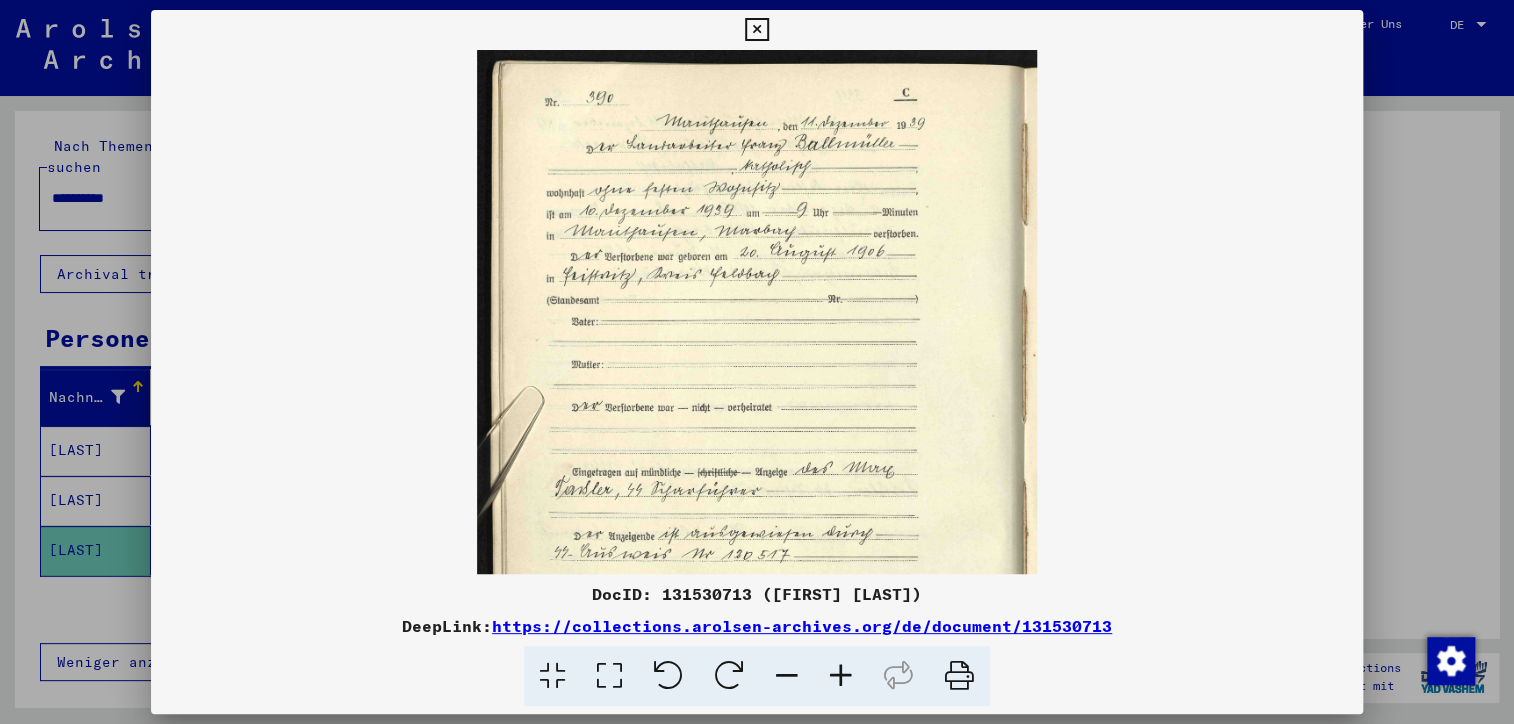 click at bounding box center [841, 676] 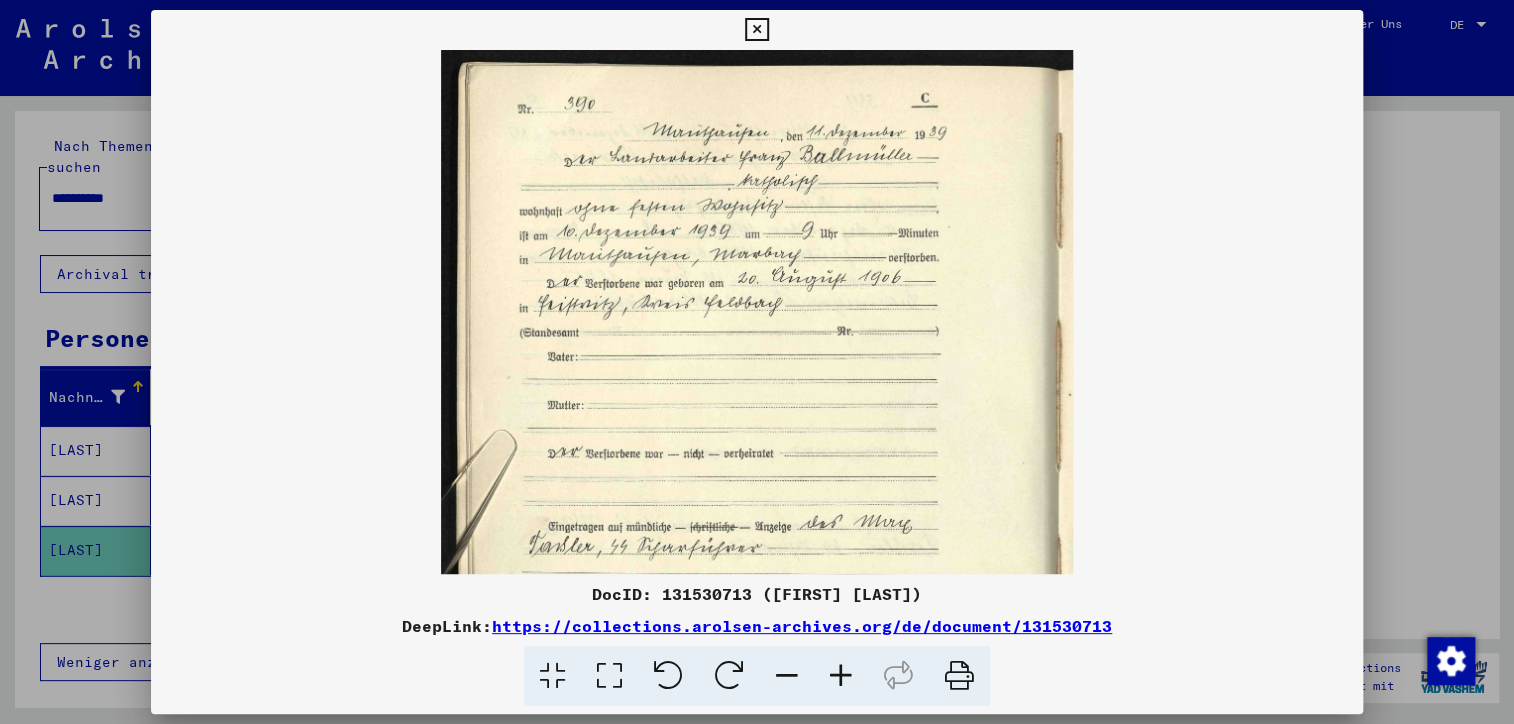 click at bounding box center [841, 676] 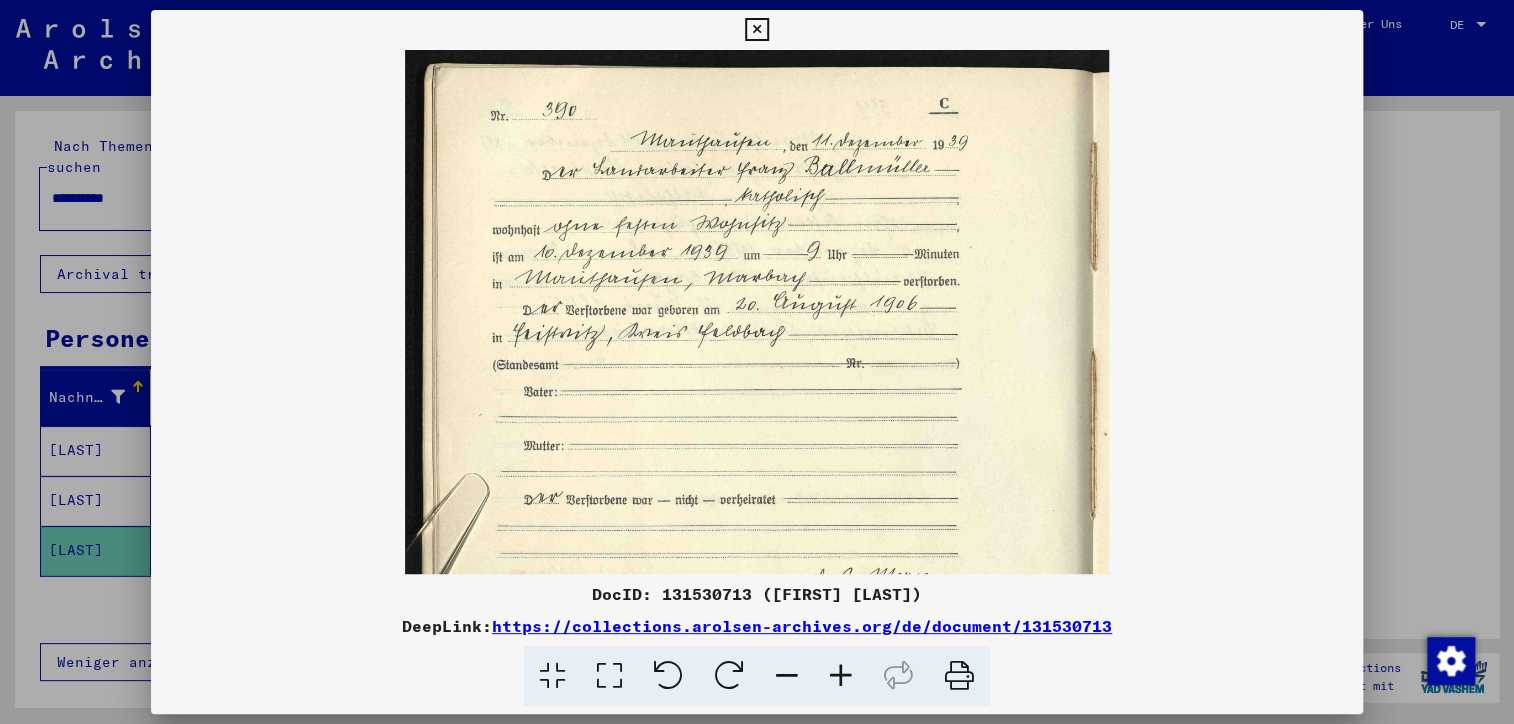 click at bounding box center (841, 676) 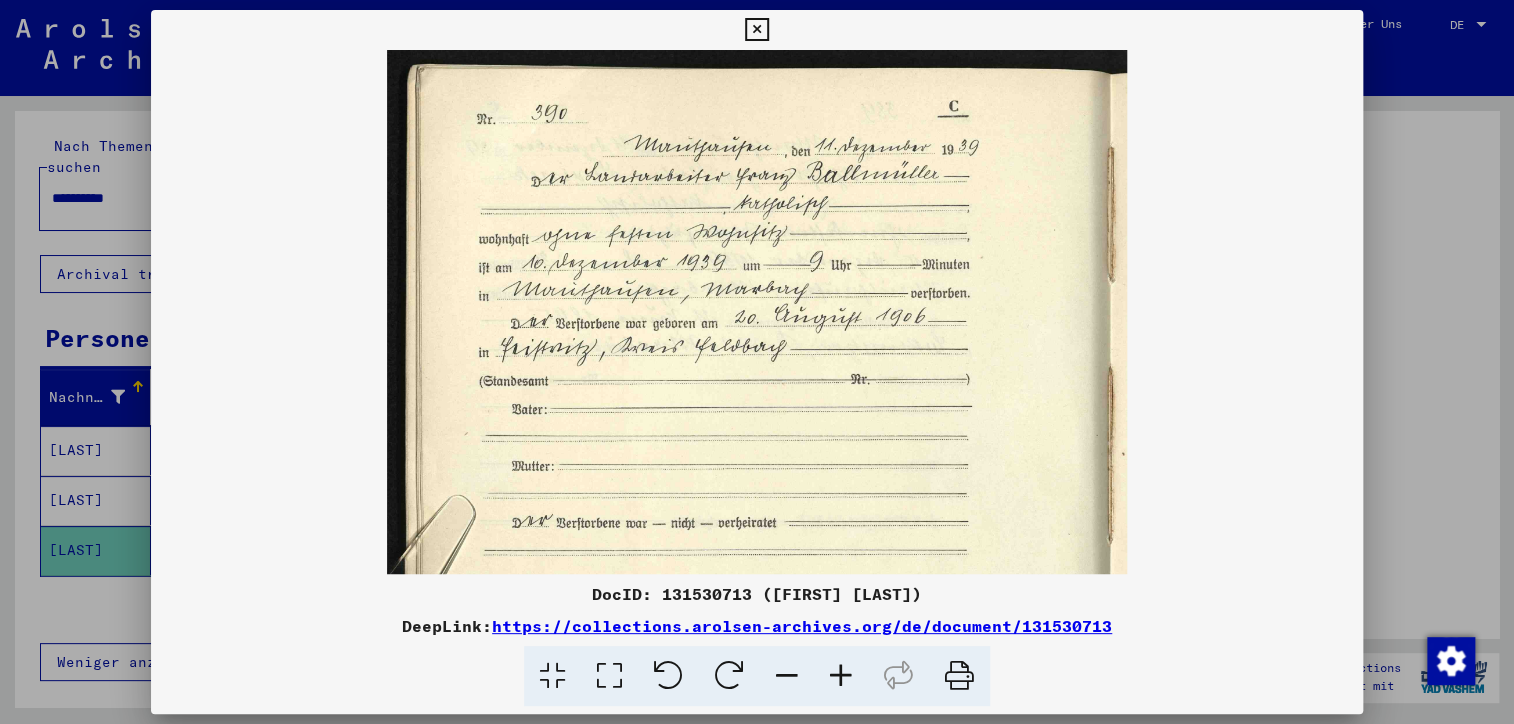click at bounding box center [841, 676] 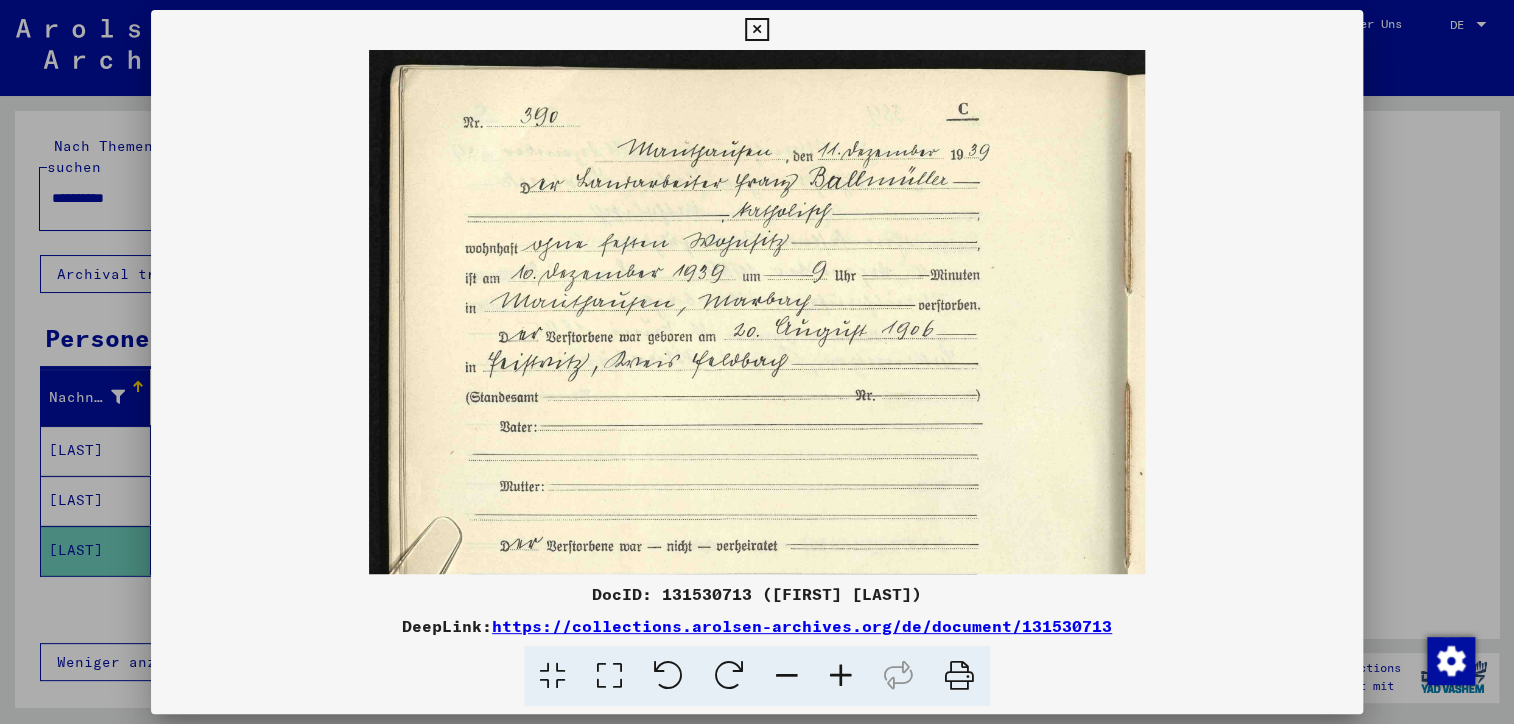 click at bounding box center (841, 676) 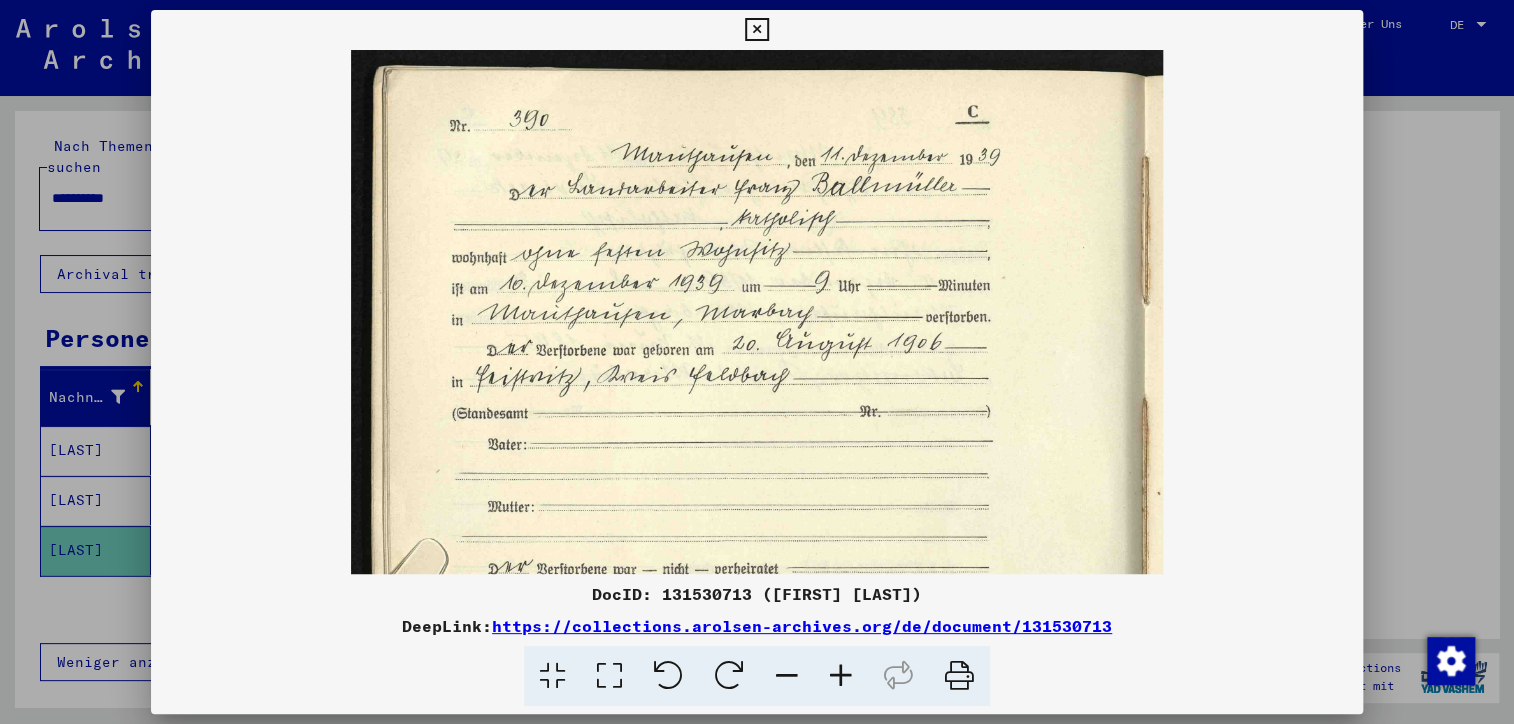 click at bounding box center [841, 676] 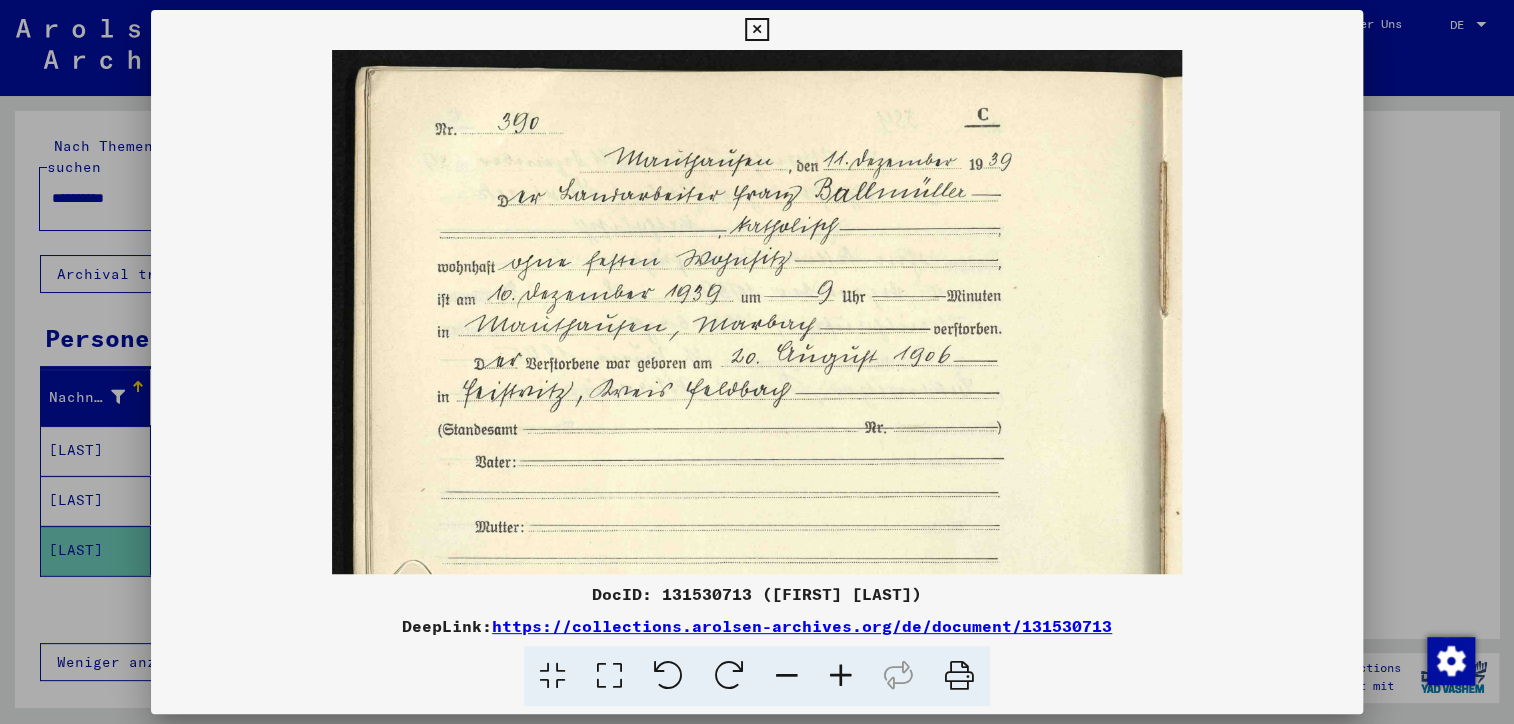 scroll, scrollTop: 0, scrollLeft: 0, axis: both 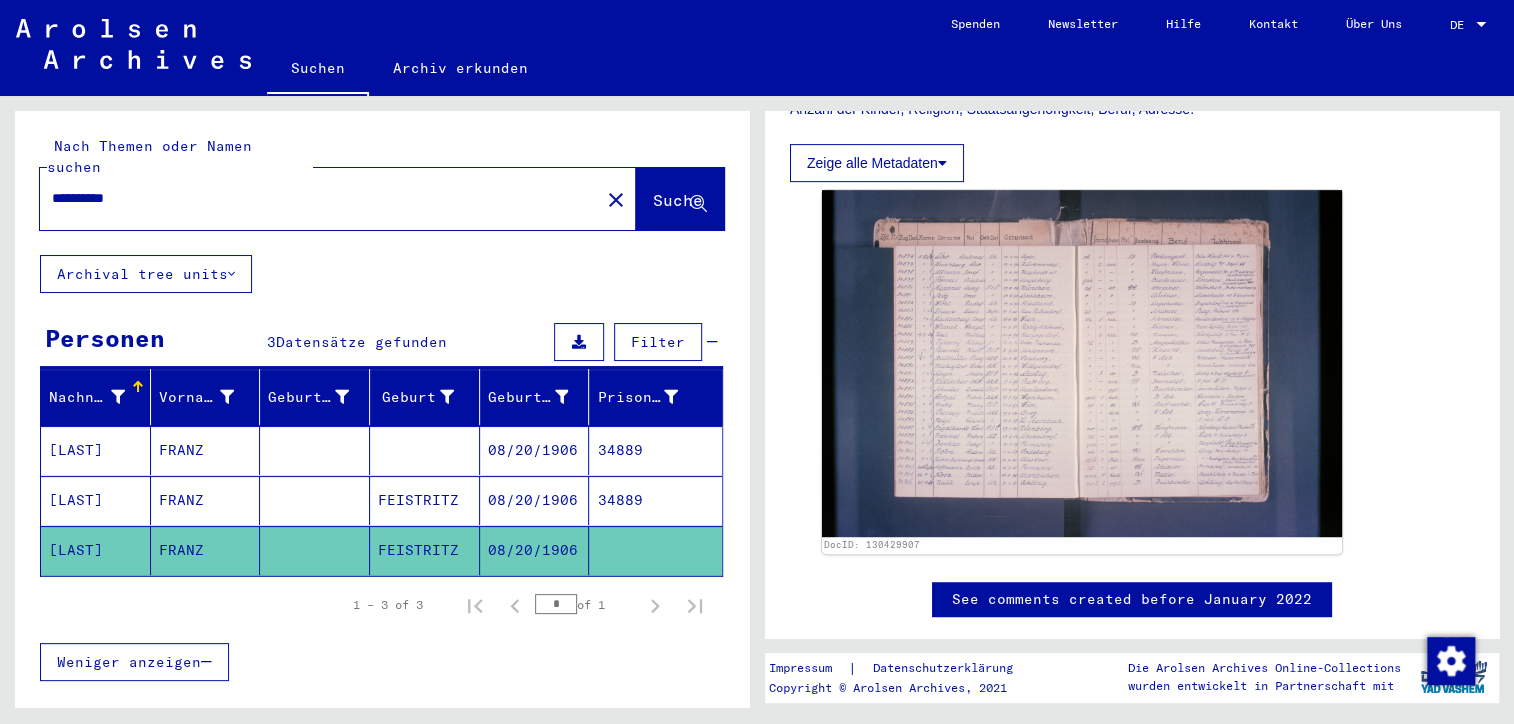 click on "[LAST]" at bounding box center [96, 500] 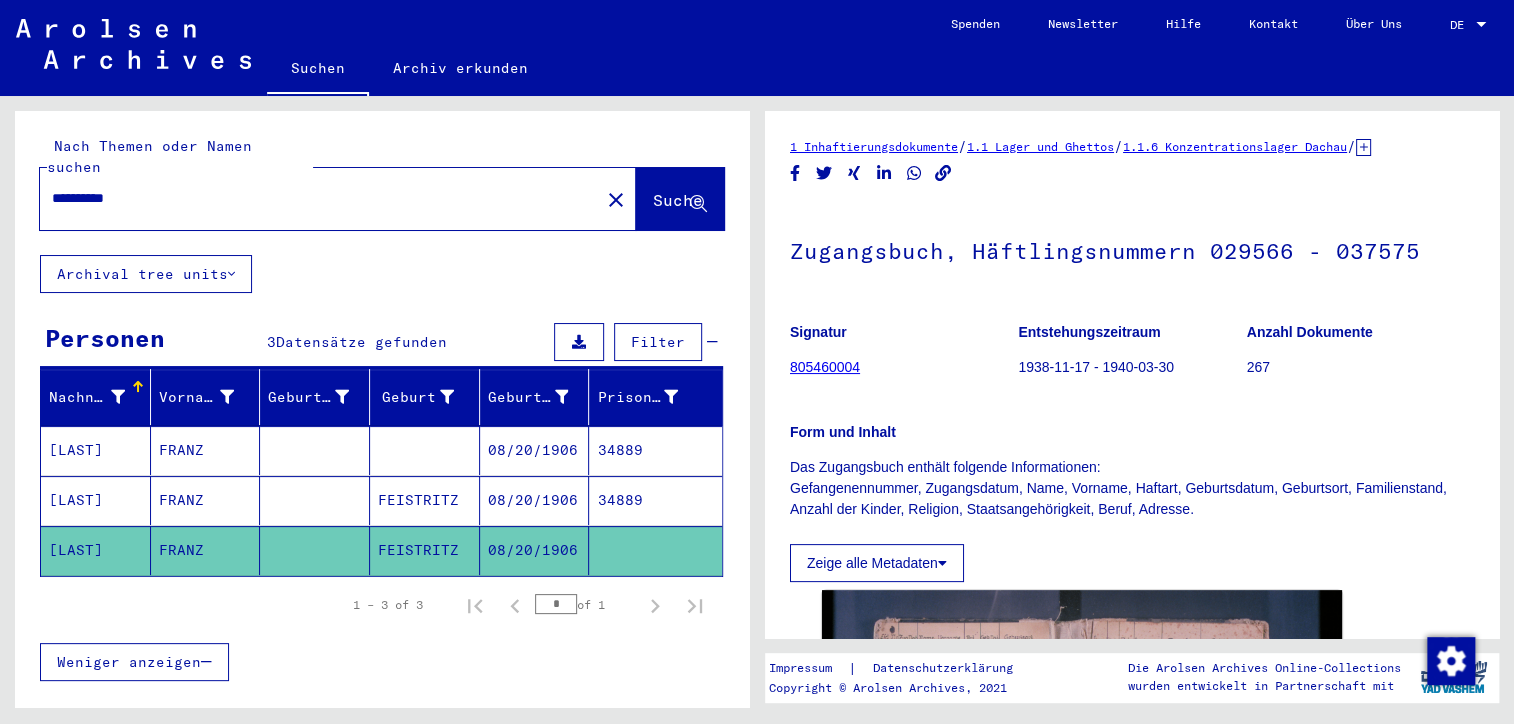 click on "[LAST]" at bounding box center (96, 500) 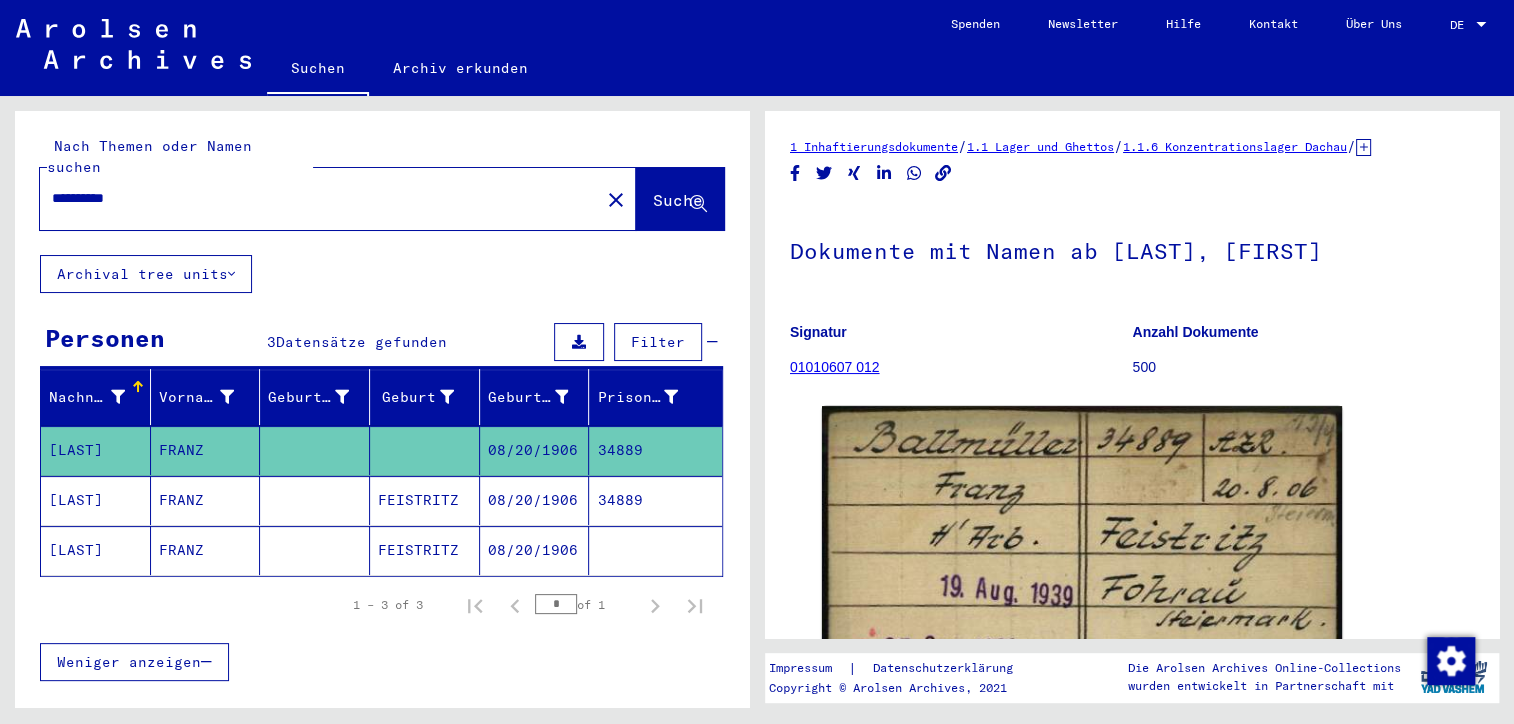 scroll, scrollTop: 0, scrollLeft: 0, axis: both 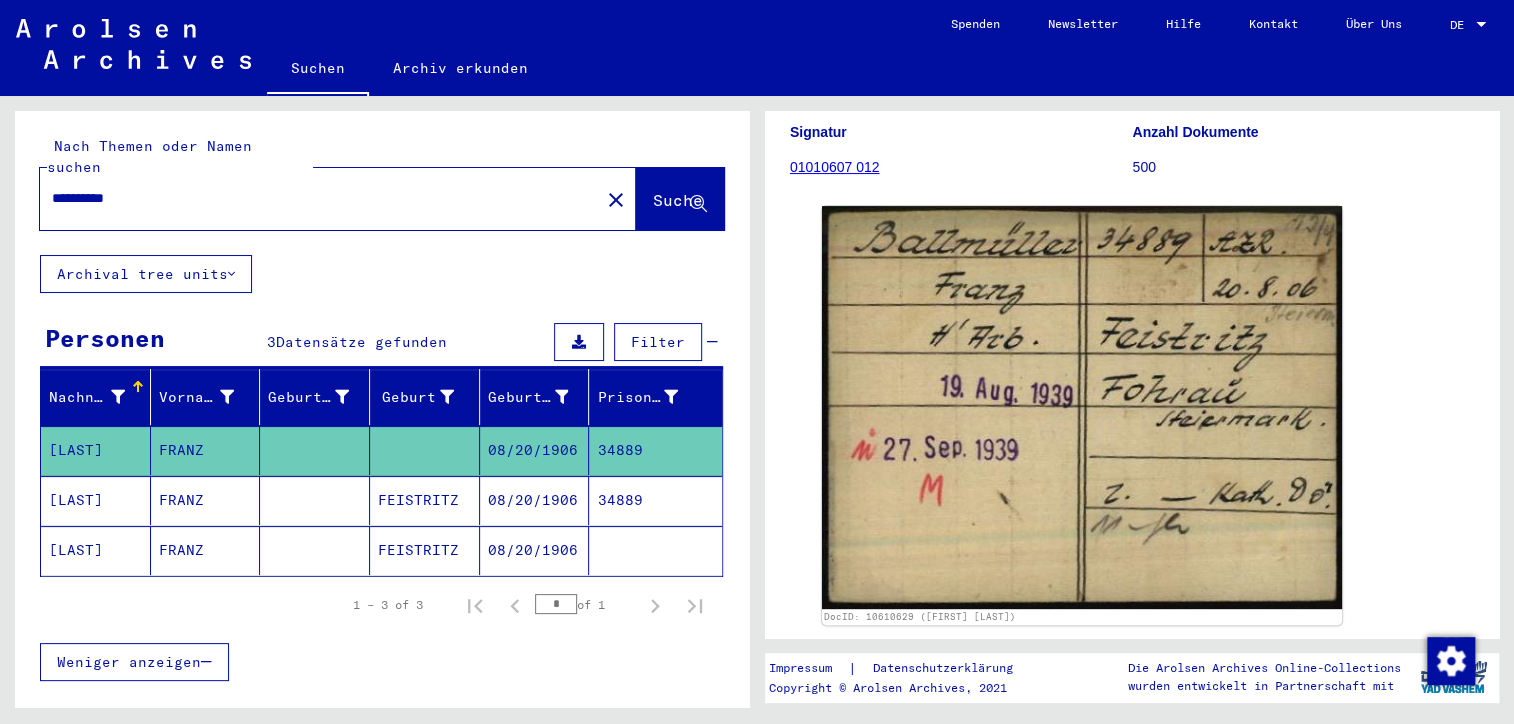 click on "[LAST]" at bounding box center [96, 550] 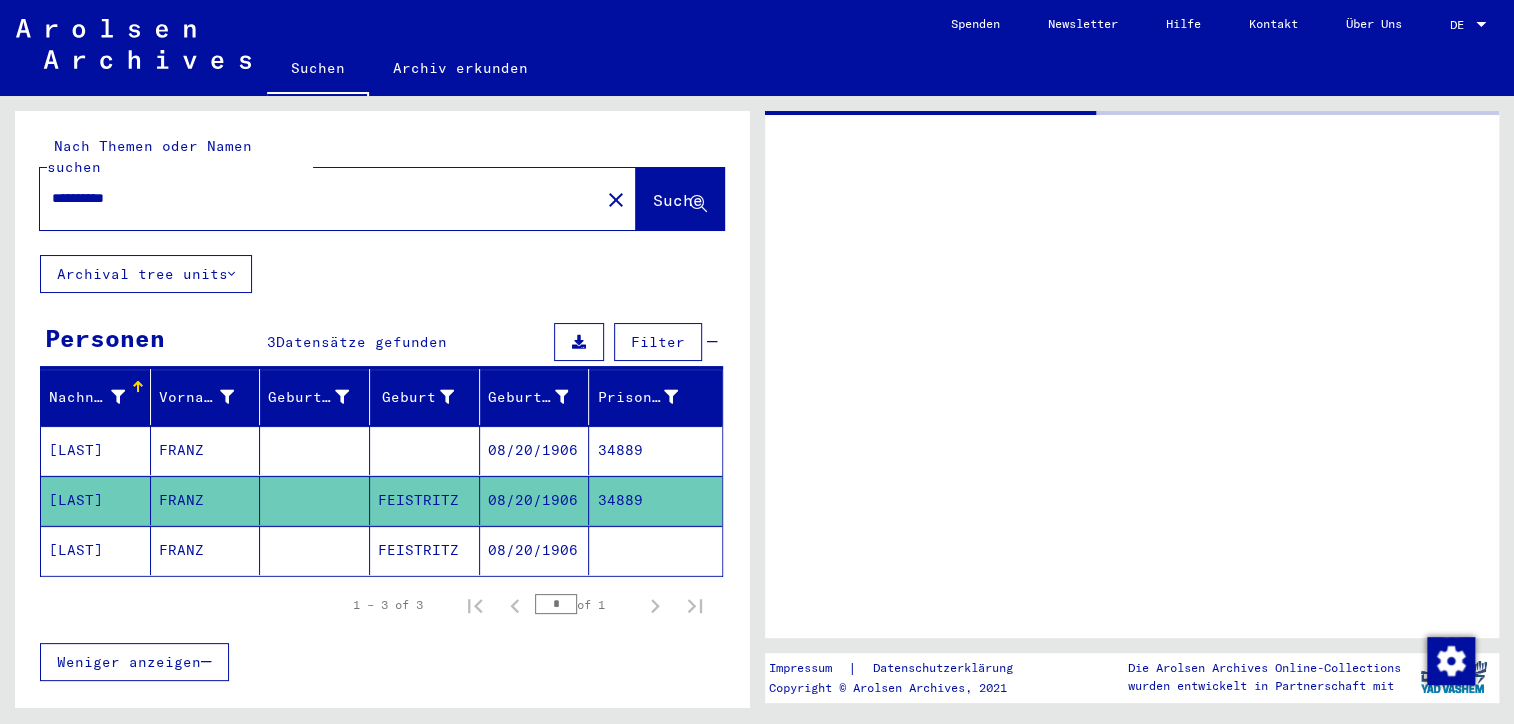 click on "[LAST]" 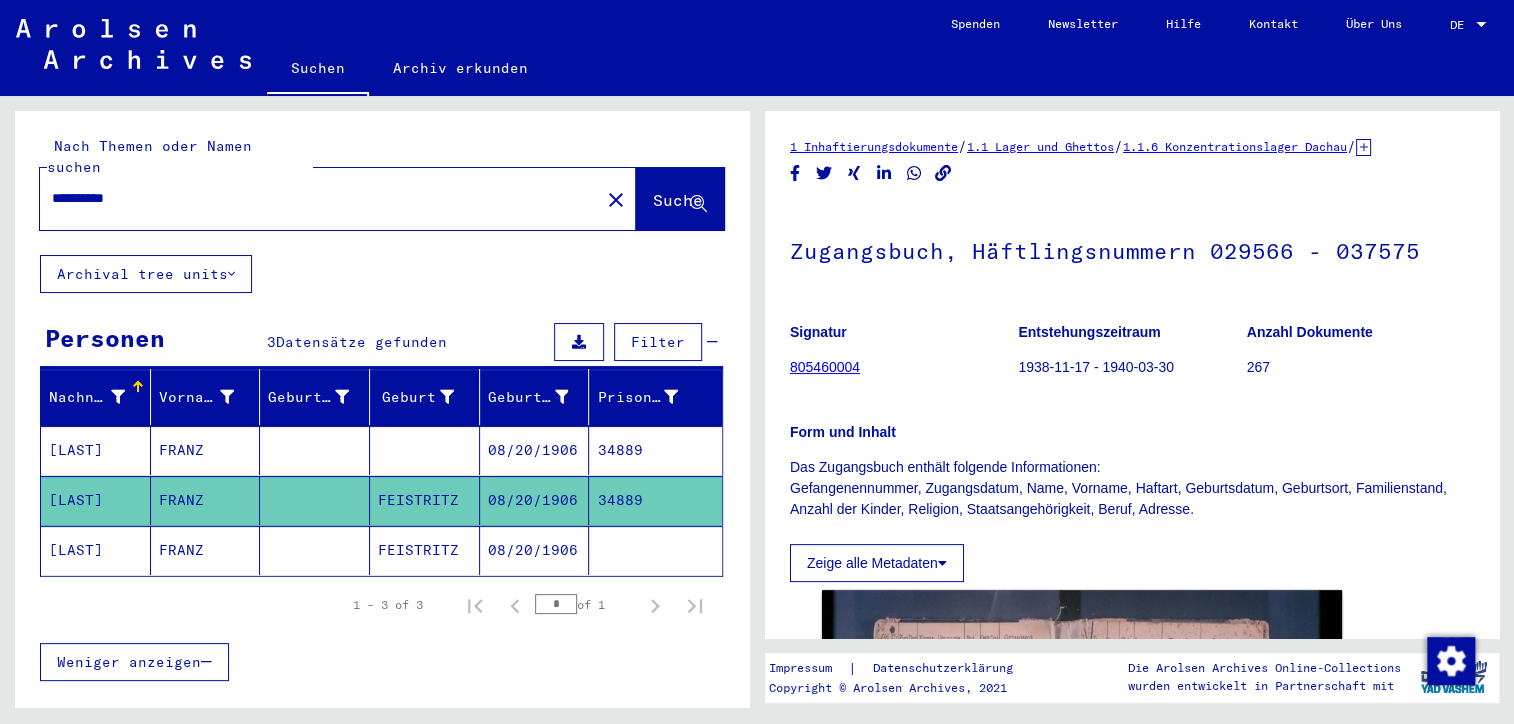 scroll, scrollTop: 0, scrollLeft: 0, axis: both 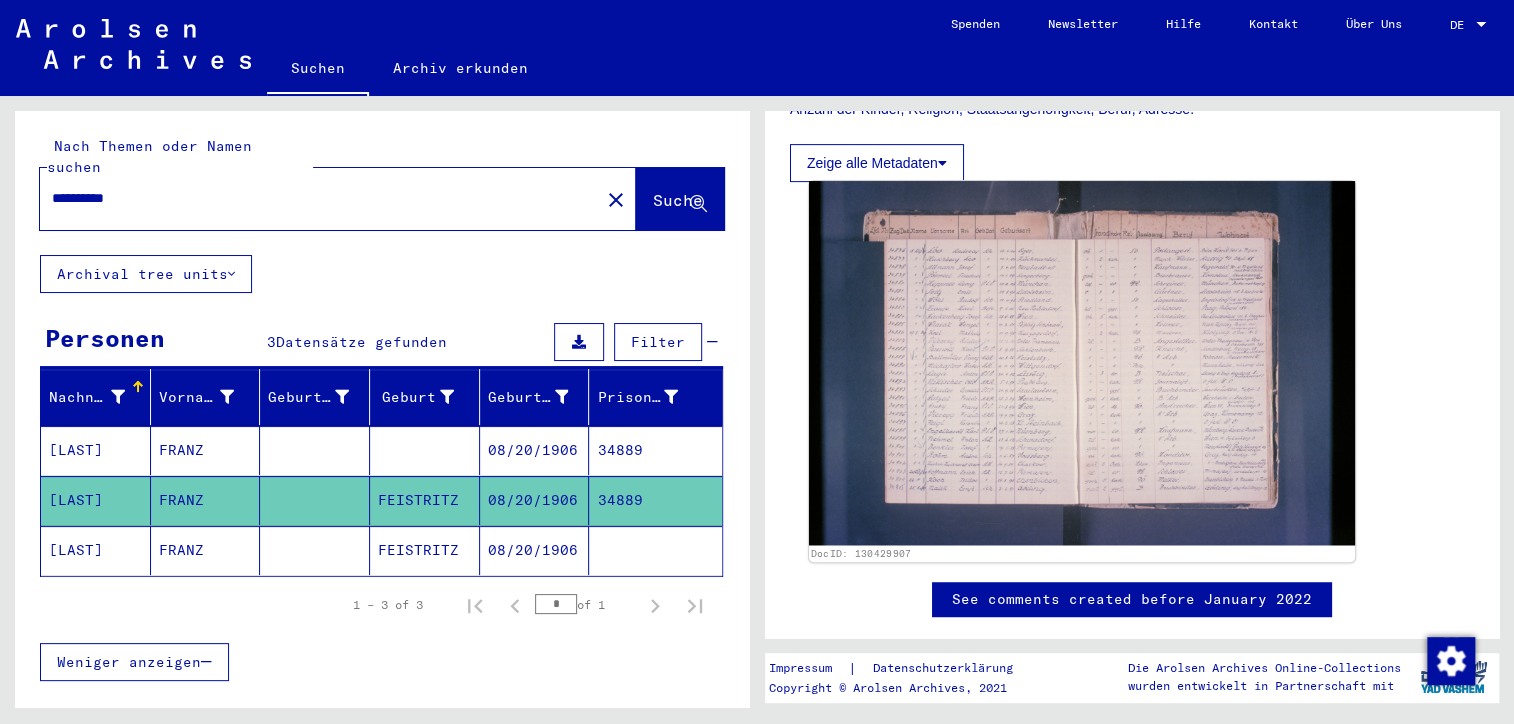 click 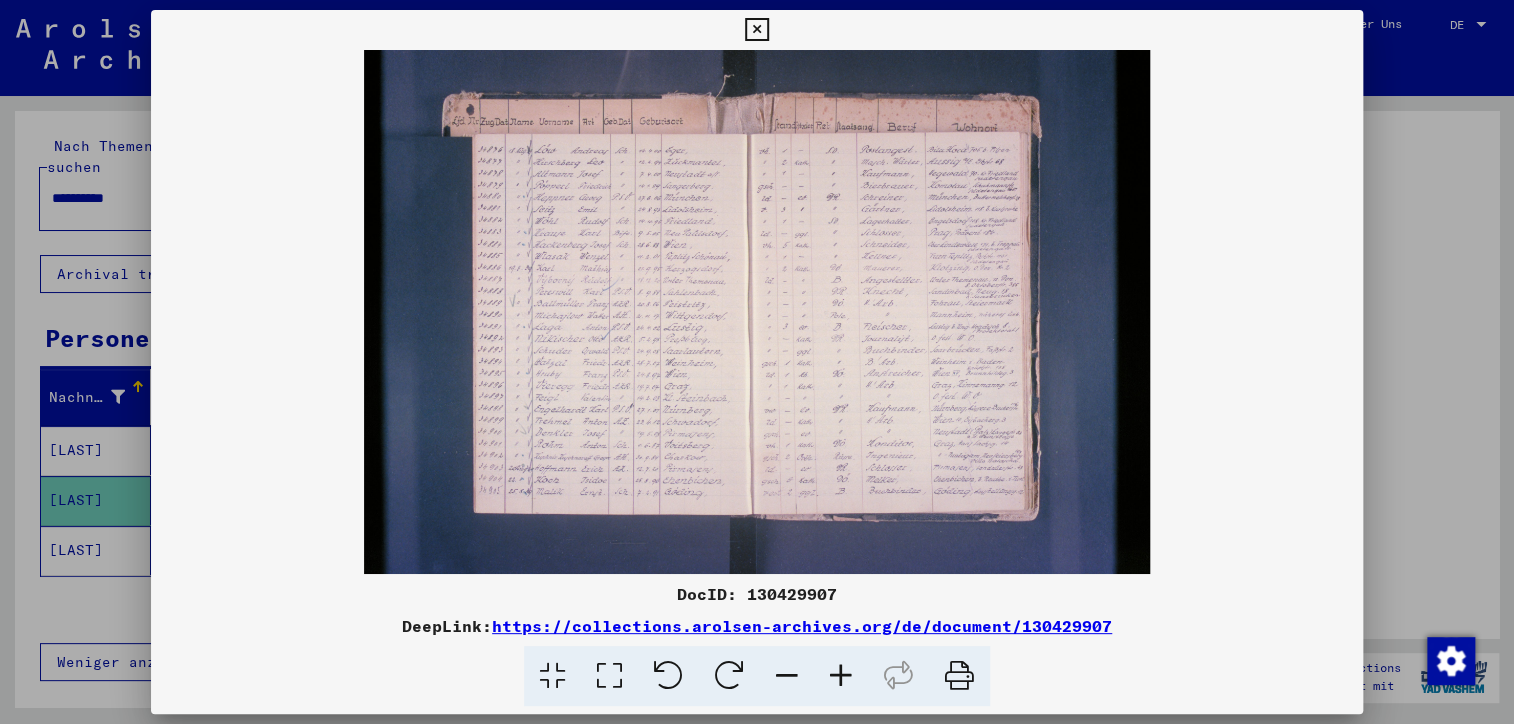click at bounding box center [841, 676] 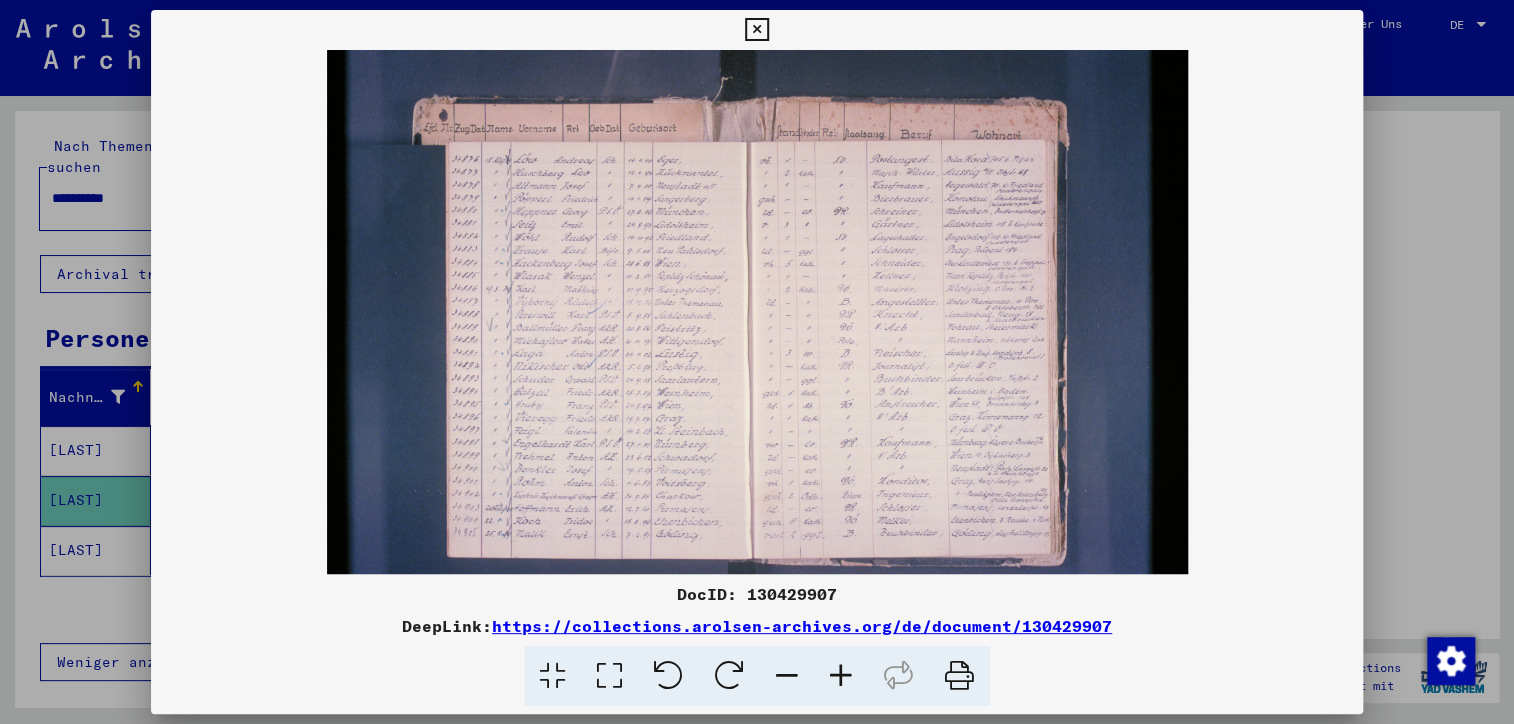 click at bounding box center [841, 676] 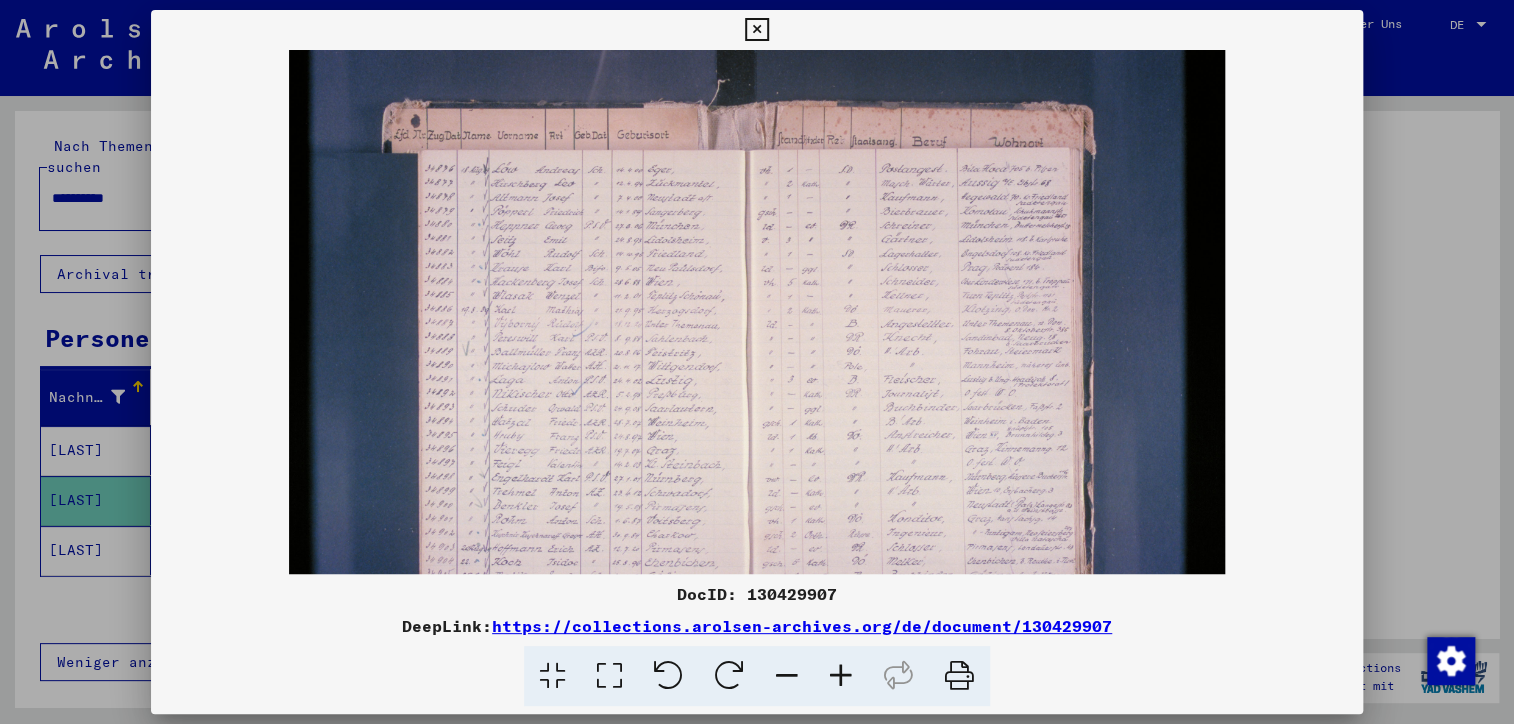 click at bounding box center [841, 676] 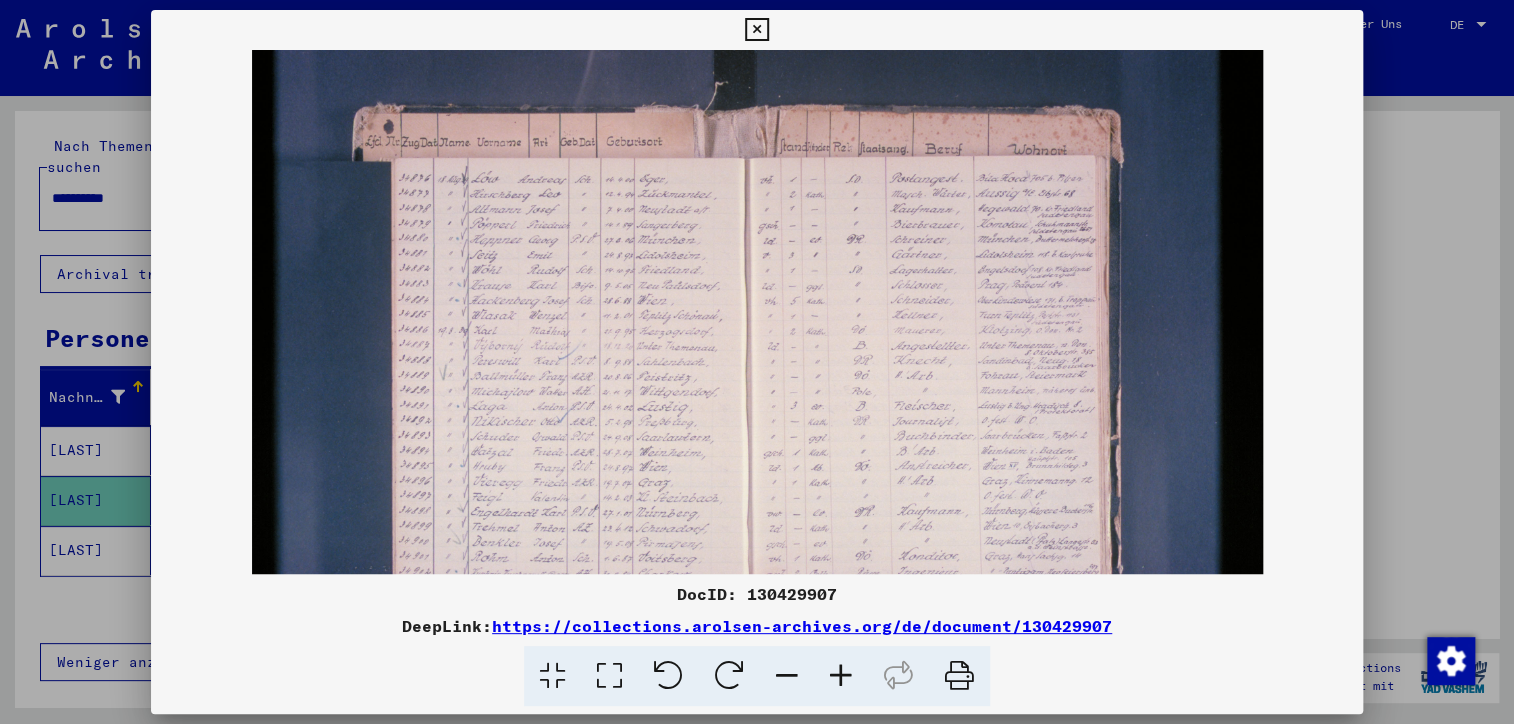 click at bounding box center [841, 676] 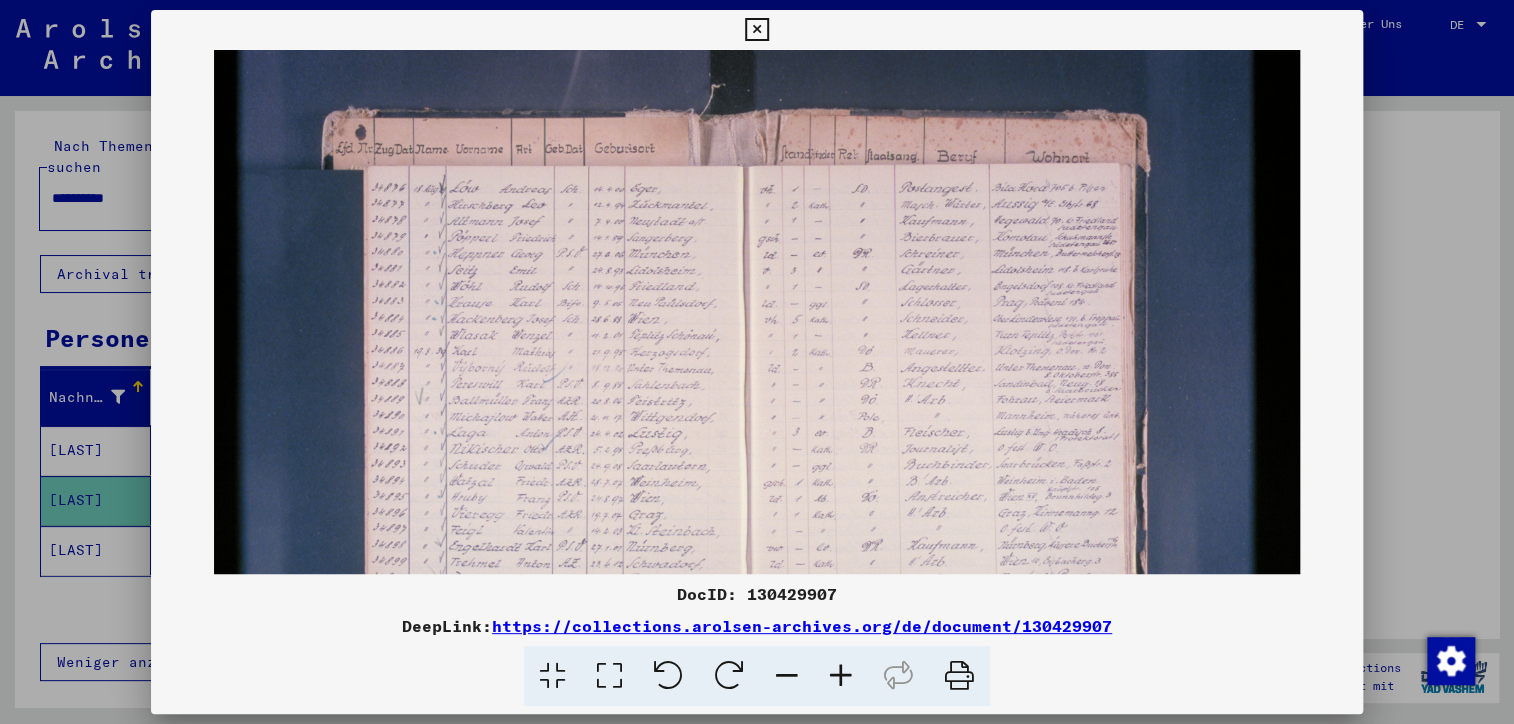 click at bounding box center (841, 676) 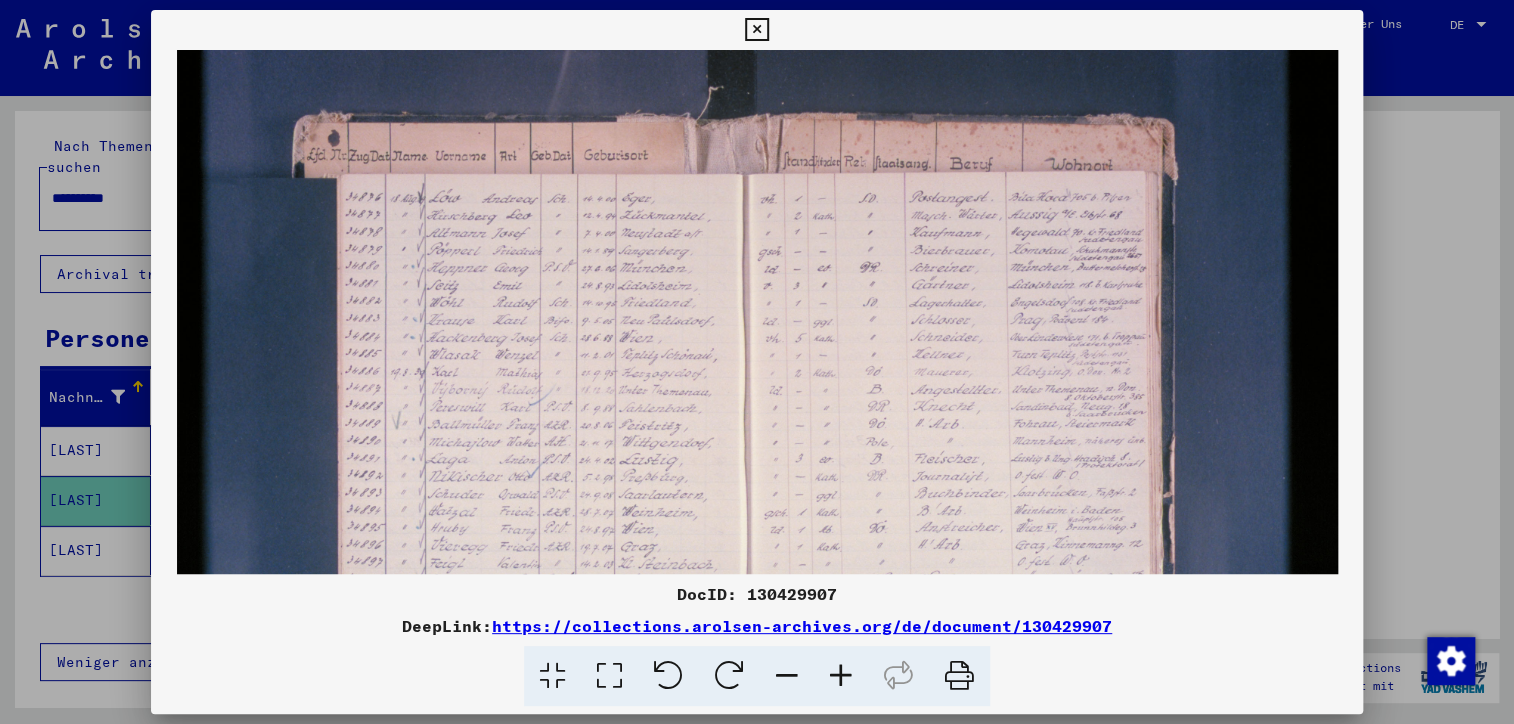 click at bounding box center (841, 676) 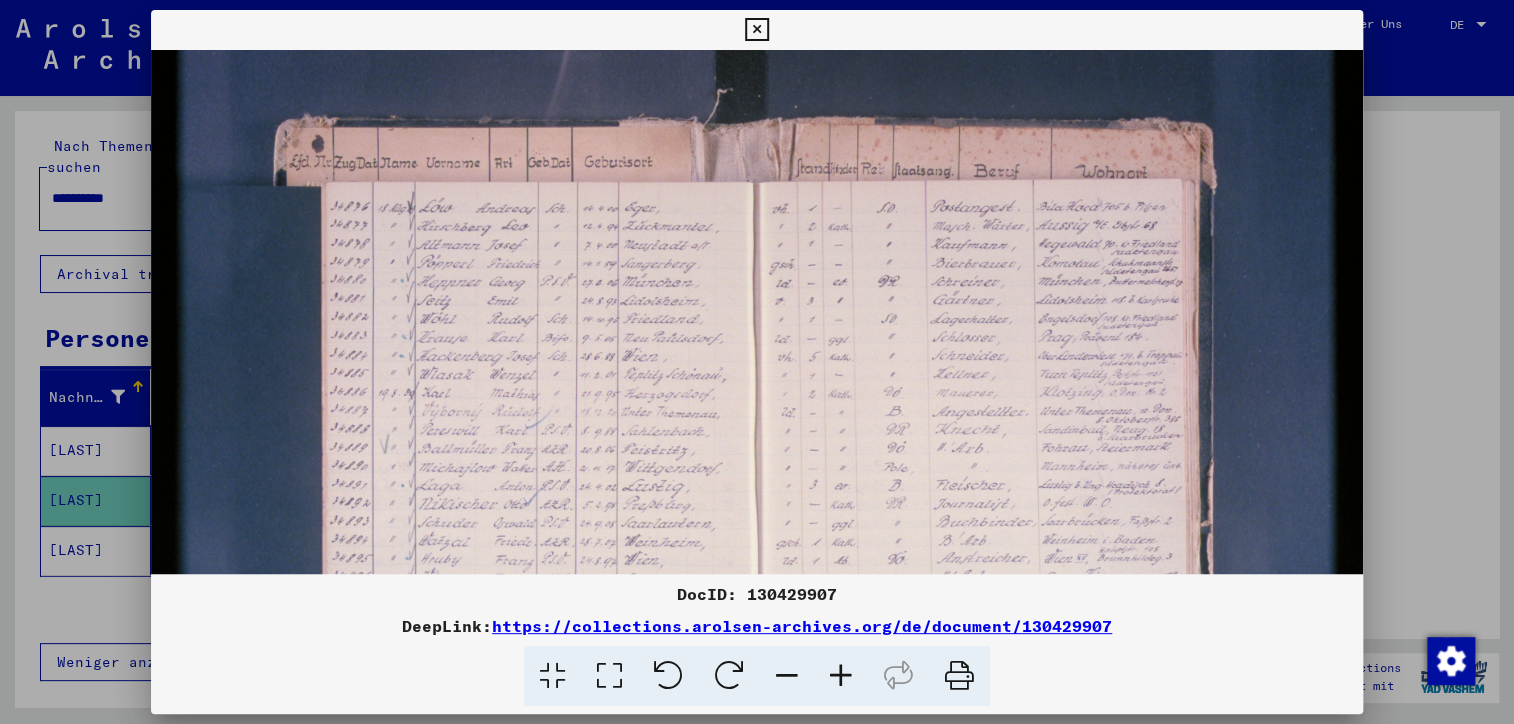 click at bounding box center (841, 676) 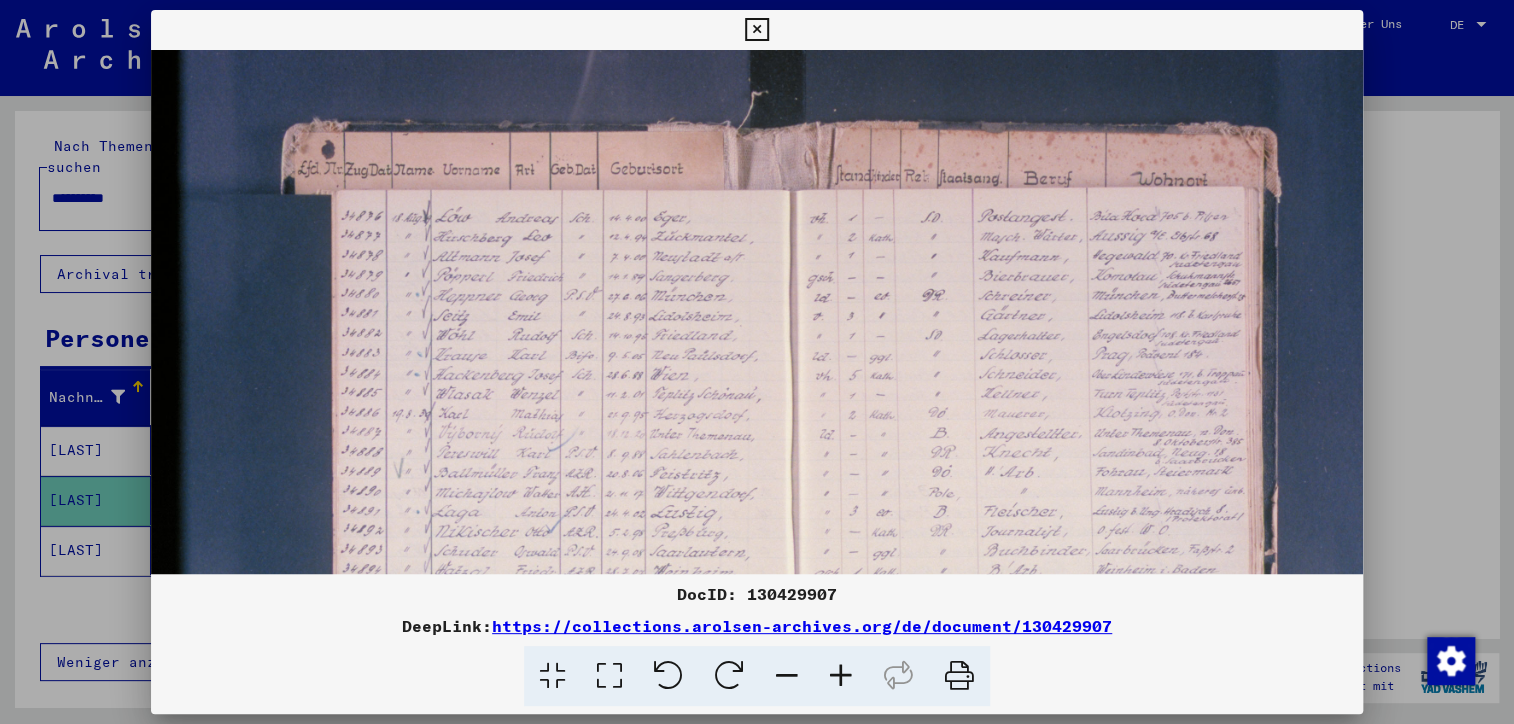 click at bounding box center [841, 676] 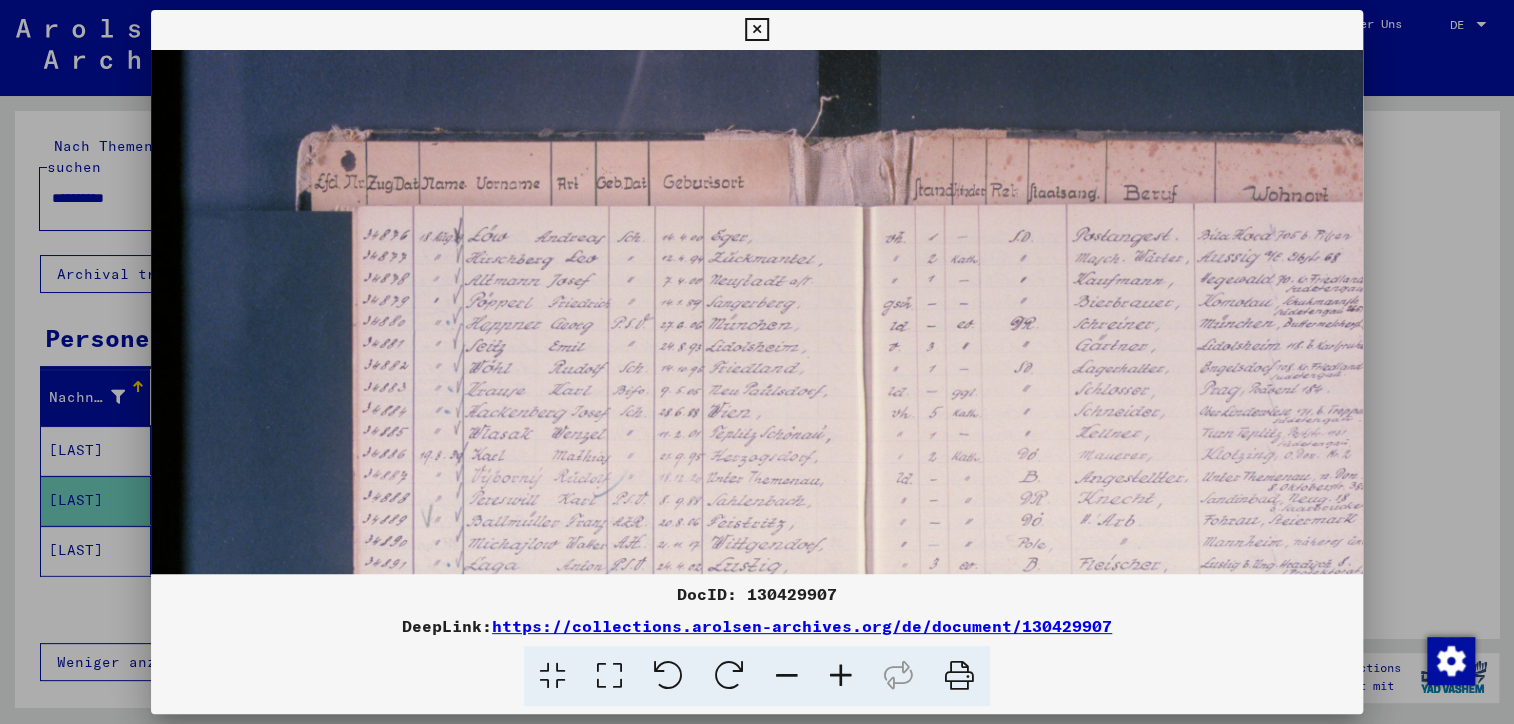 click at bounding box center (841, 676) 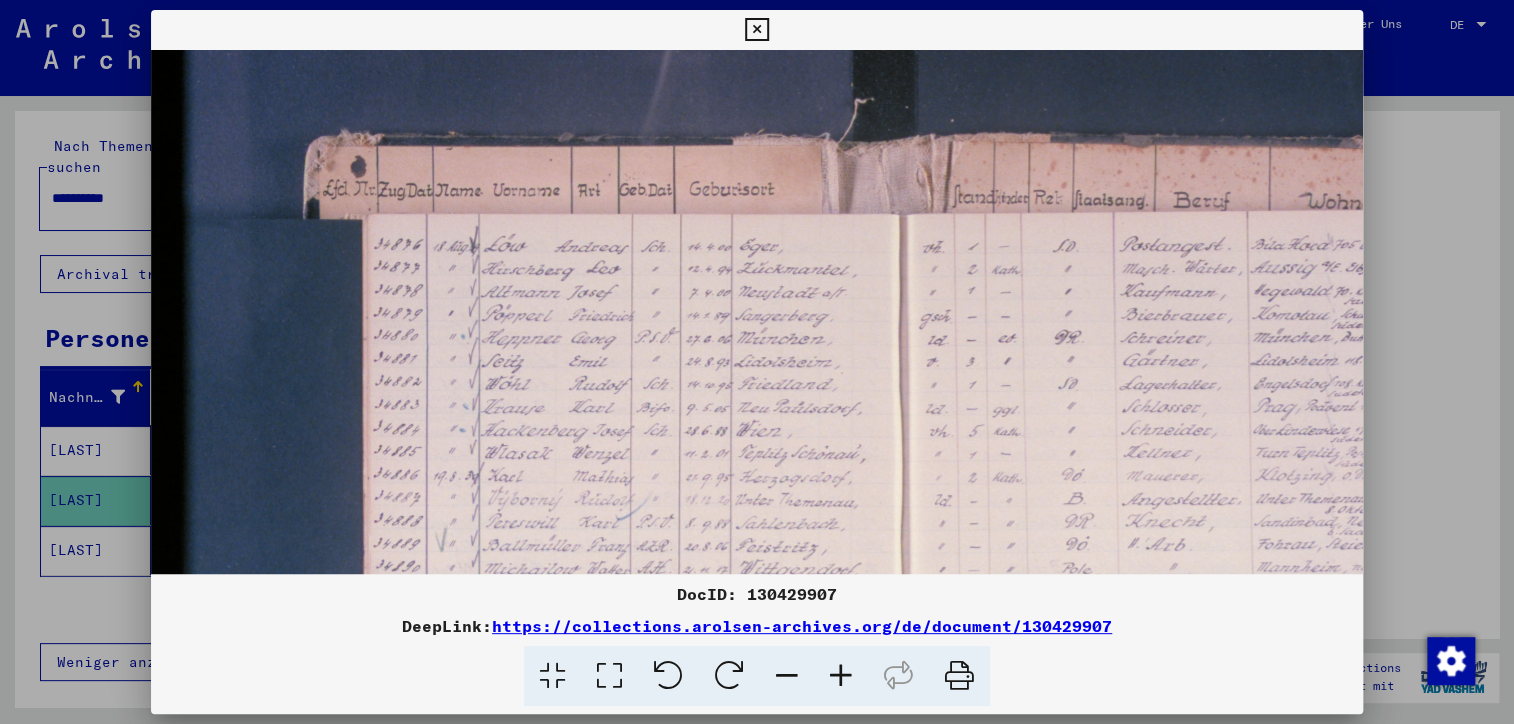 click at bounding box center [841, 676] 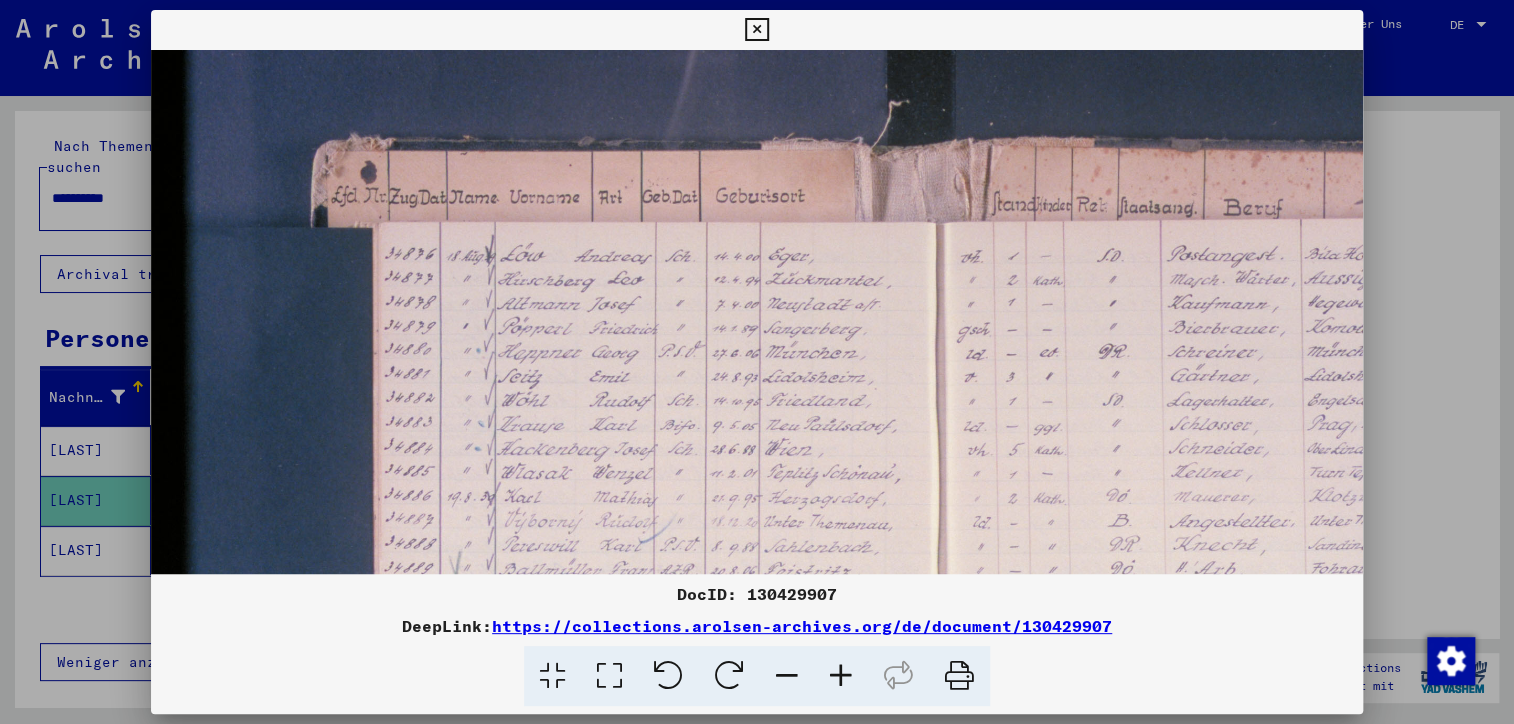 click at bounding box center [841, 676] 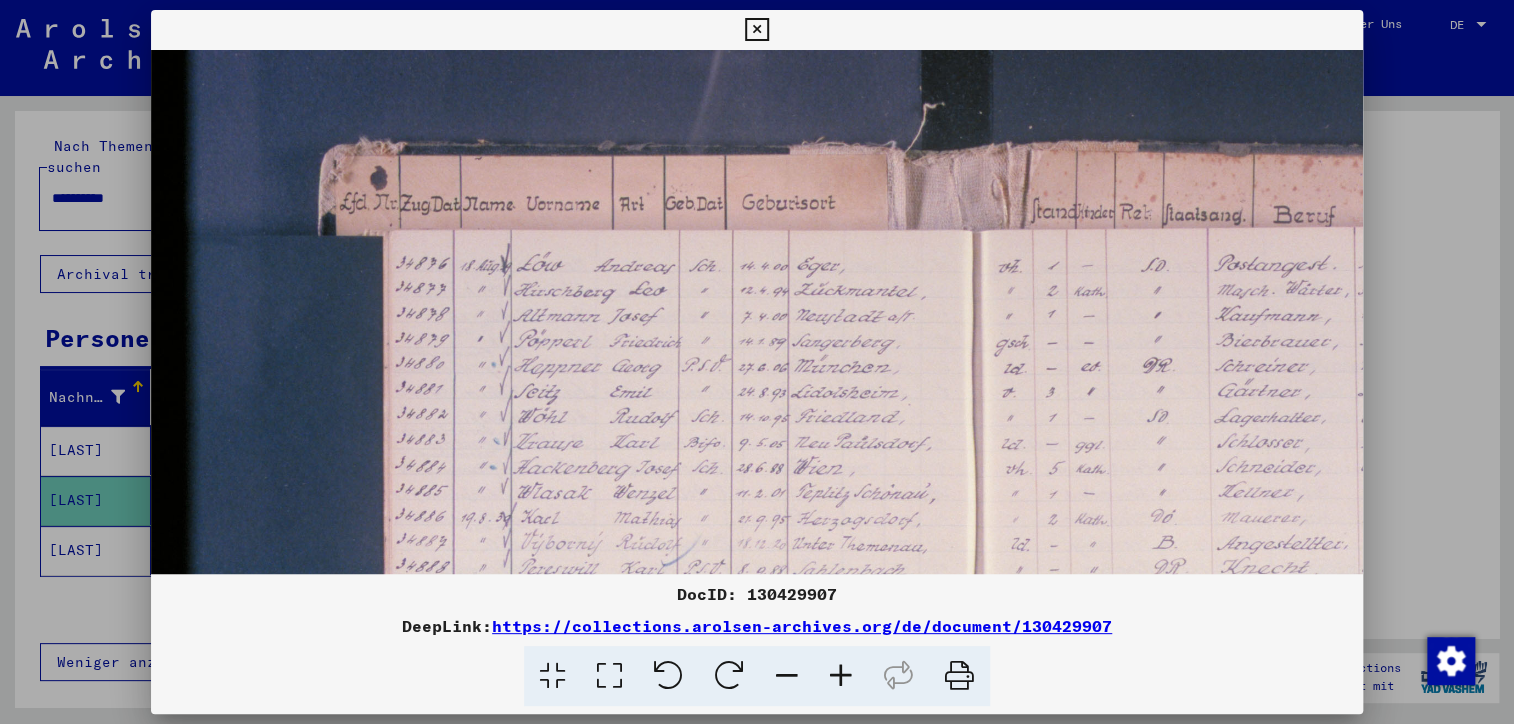 click at bounding box center (841, 676) 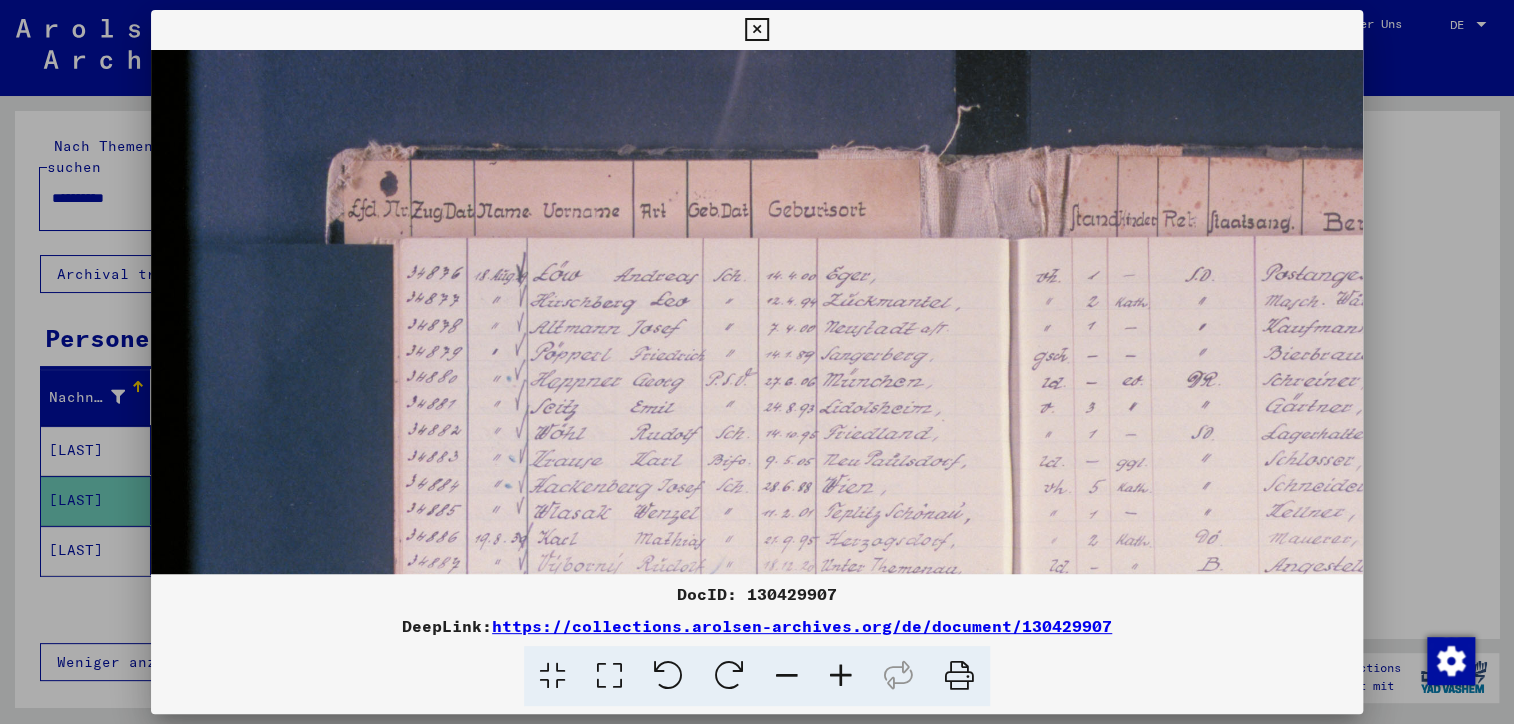 click at bounding box center [841, 676] 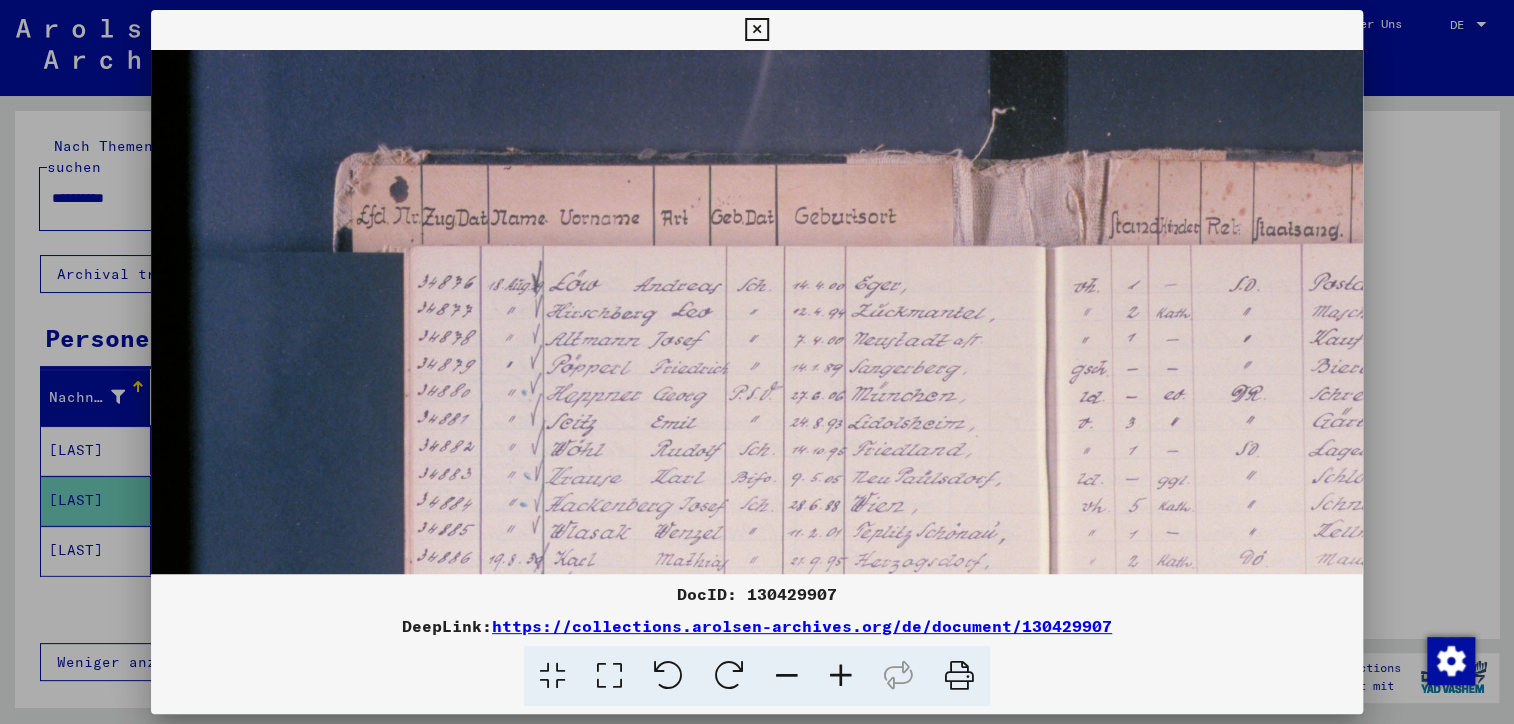 click at bounding box center (841, 676) 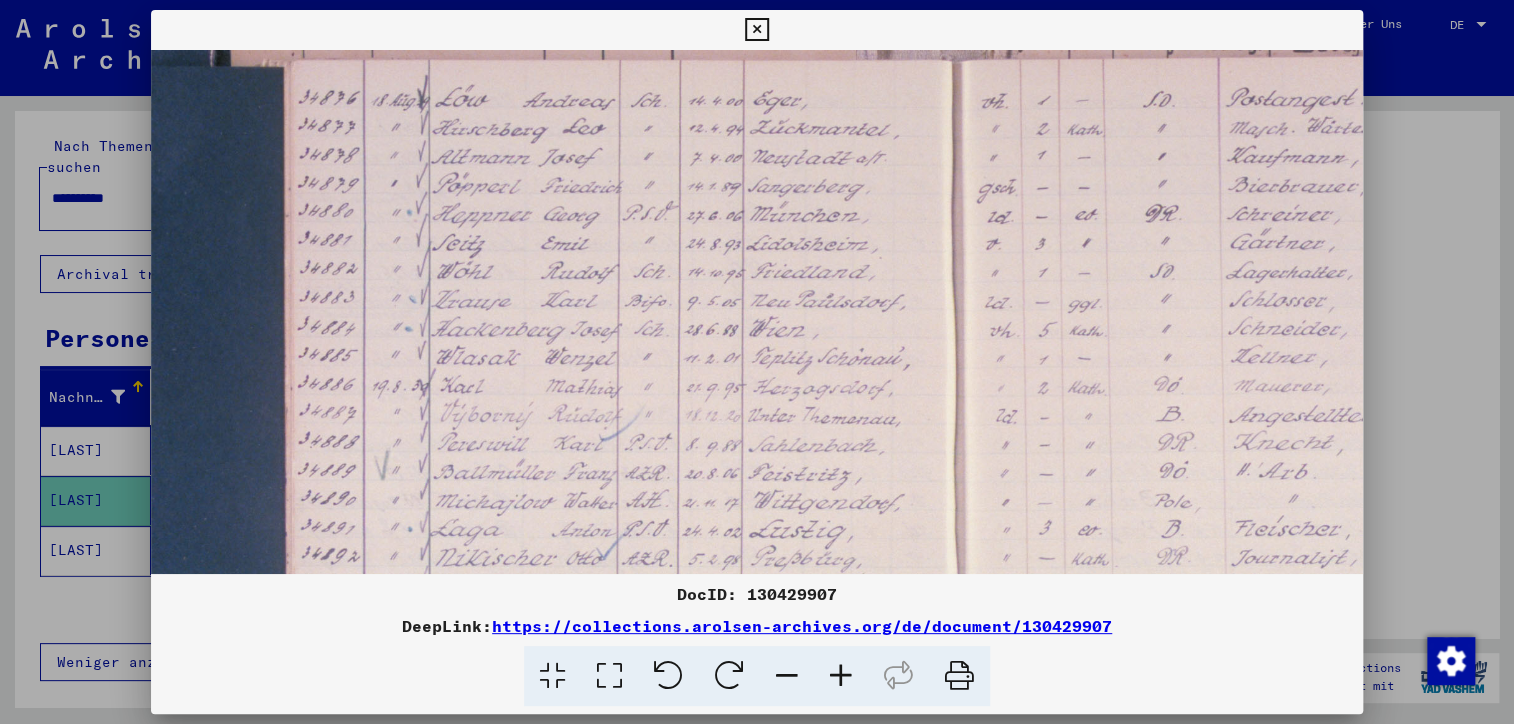 scroll, scrollTop: 245, scrollLeft: 175, axis: both 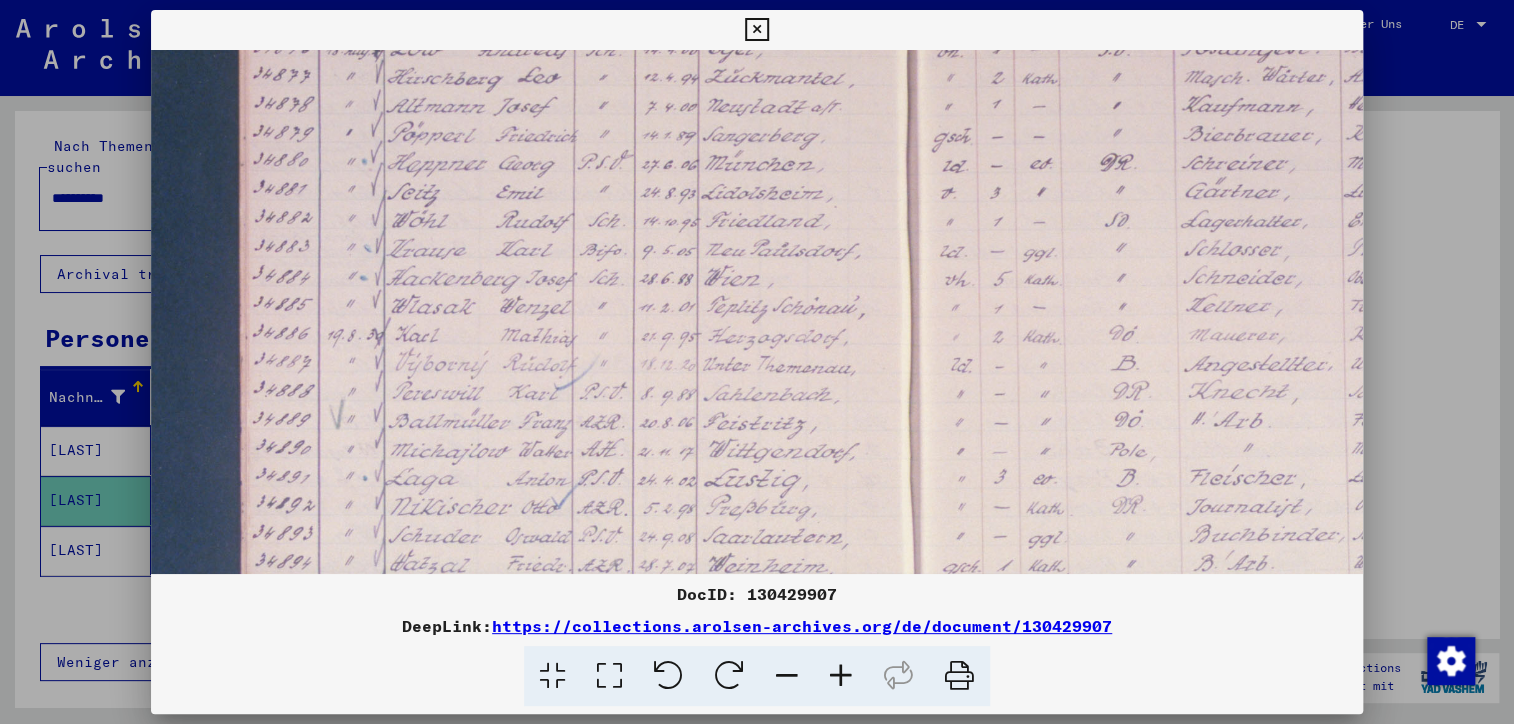 drag, startPoint x: 685, startPoint y: 428, endPoint x: 510, endPoint y: 183, distance: 301.0814 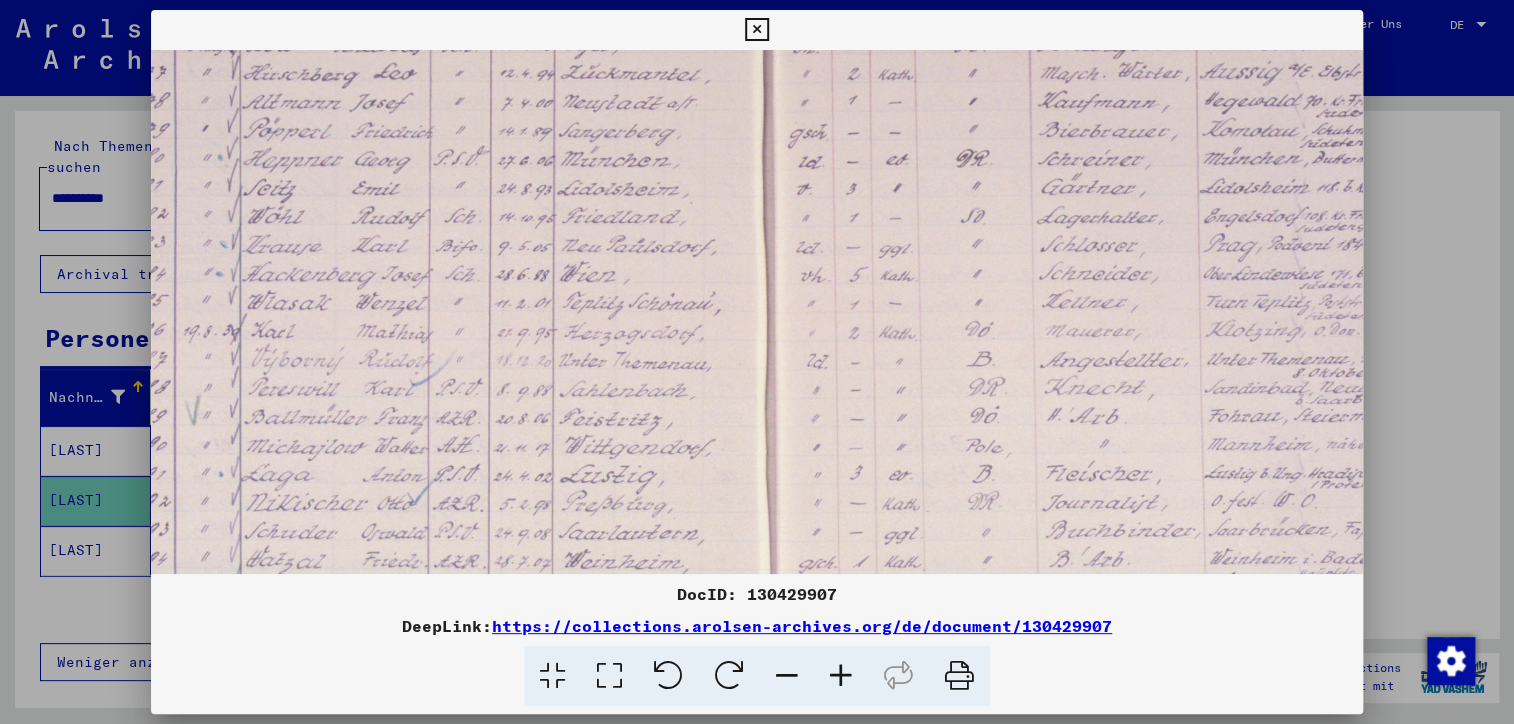 scroll, scrollTop: 249, scrollLeft: 343, axis: both 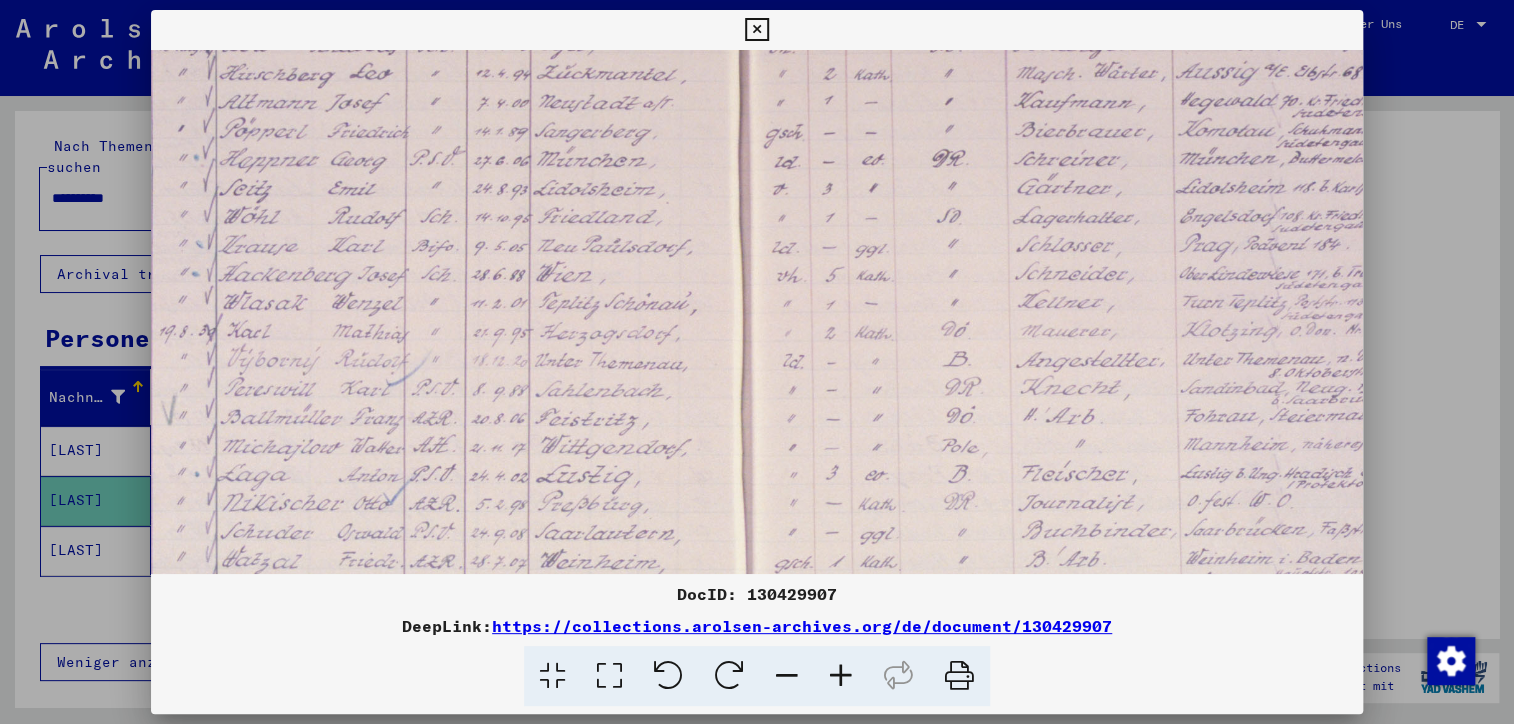 drag, startPoint x: 1234, startPoint y: 423, endPoint x: 1068, endPoint y: 419, distance: 166.04819 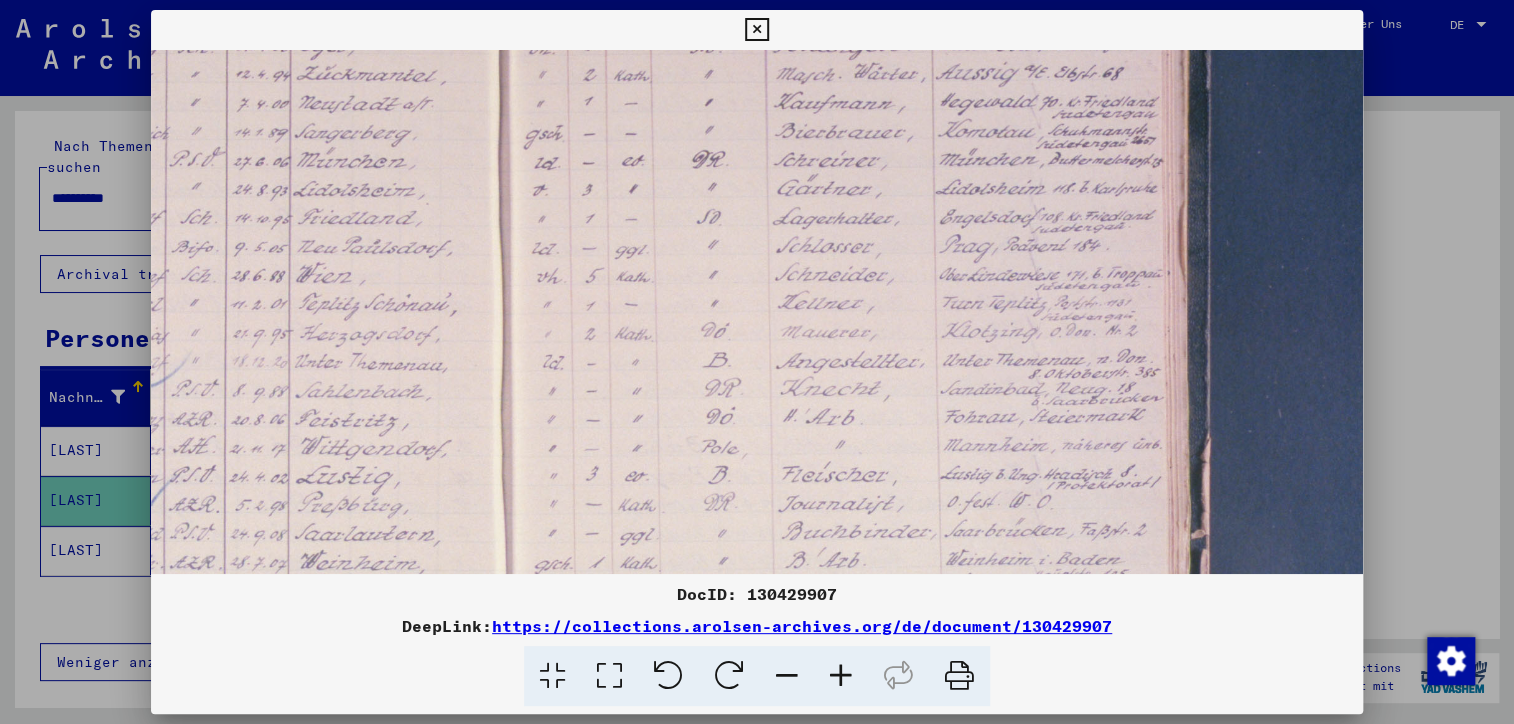 scroll, scrollTop: 260, scrollLeft: 632, axis: both 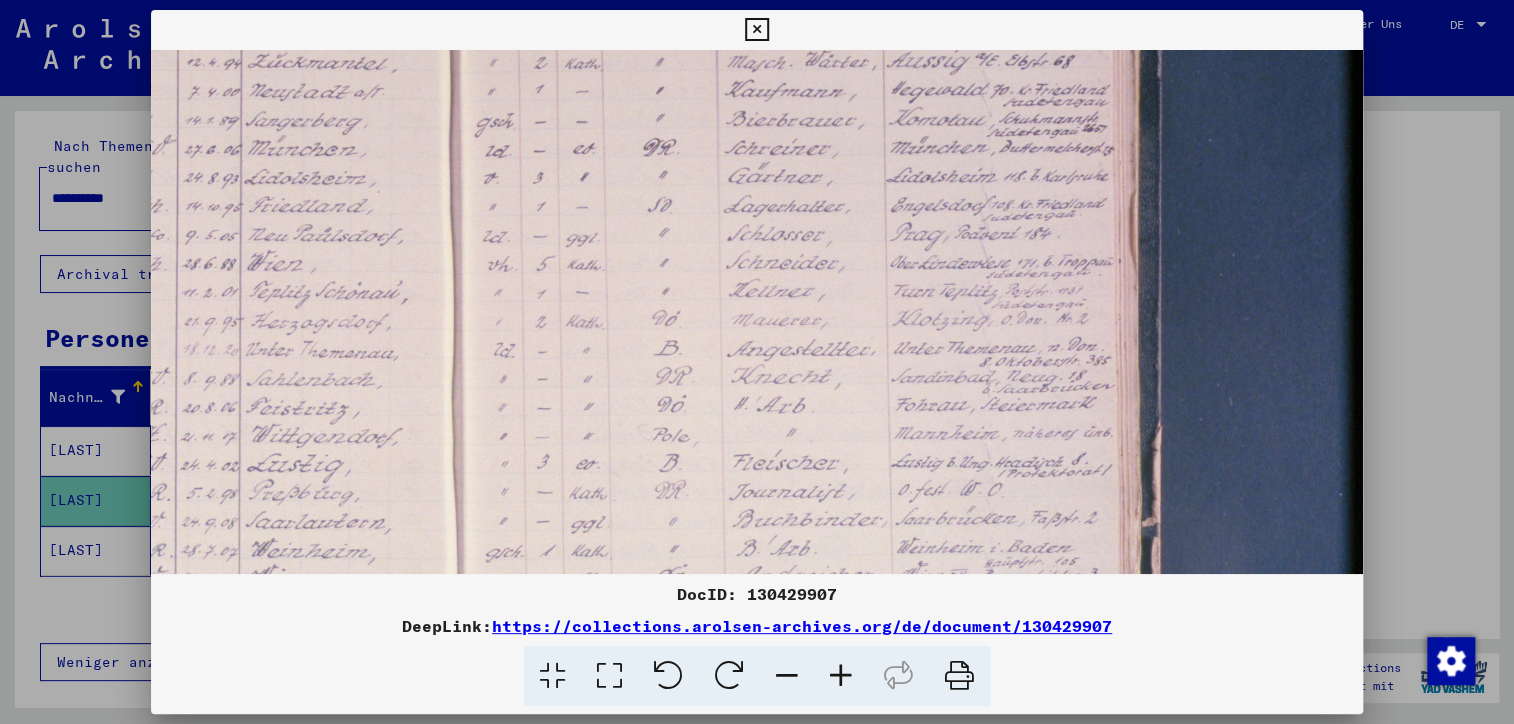 drag, startPoint x: 1225, startPoint y: 415, endPoint x: 940, endPoint y: 404, distance: 285.2122 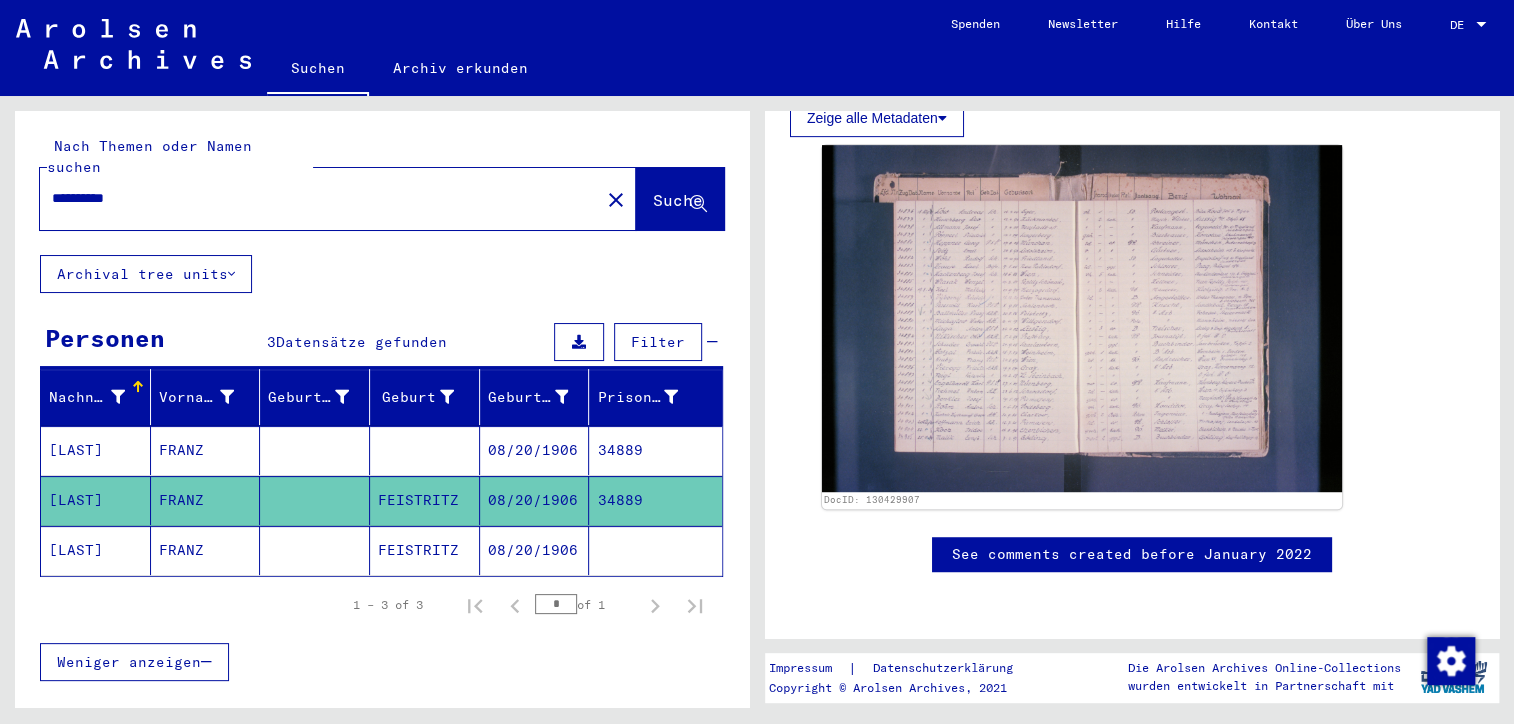 scroll, scrollTop: 1067, scrollLeft: 0, axis: vertical 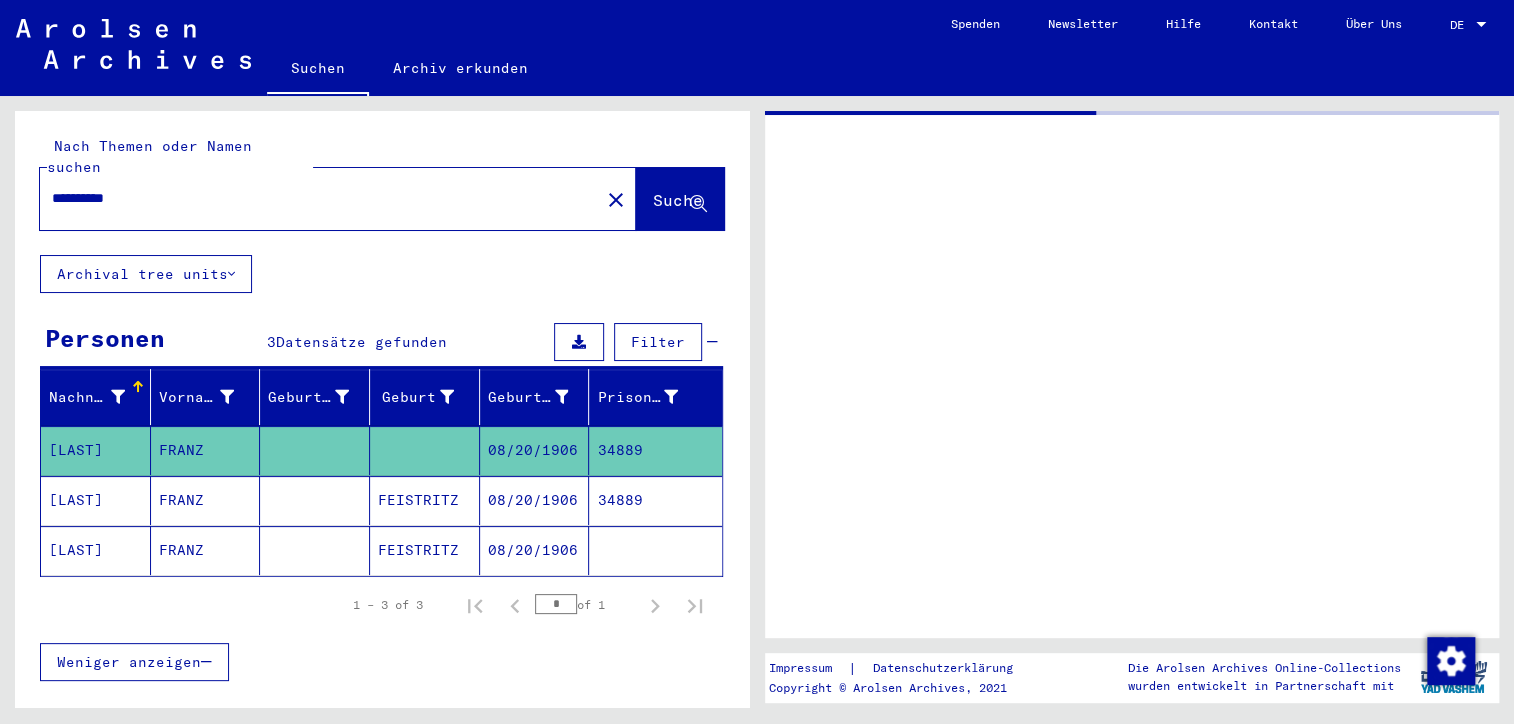 click on "[LAST]" 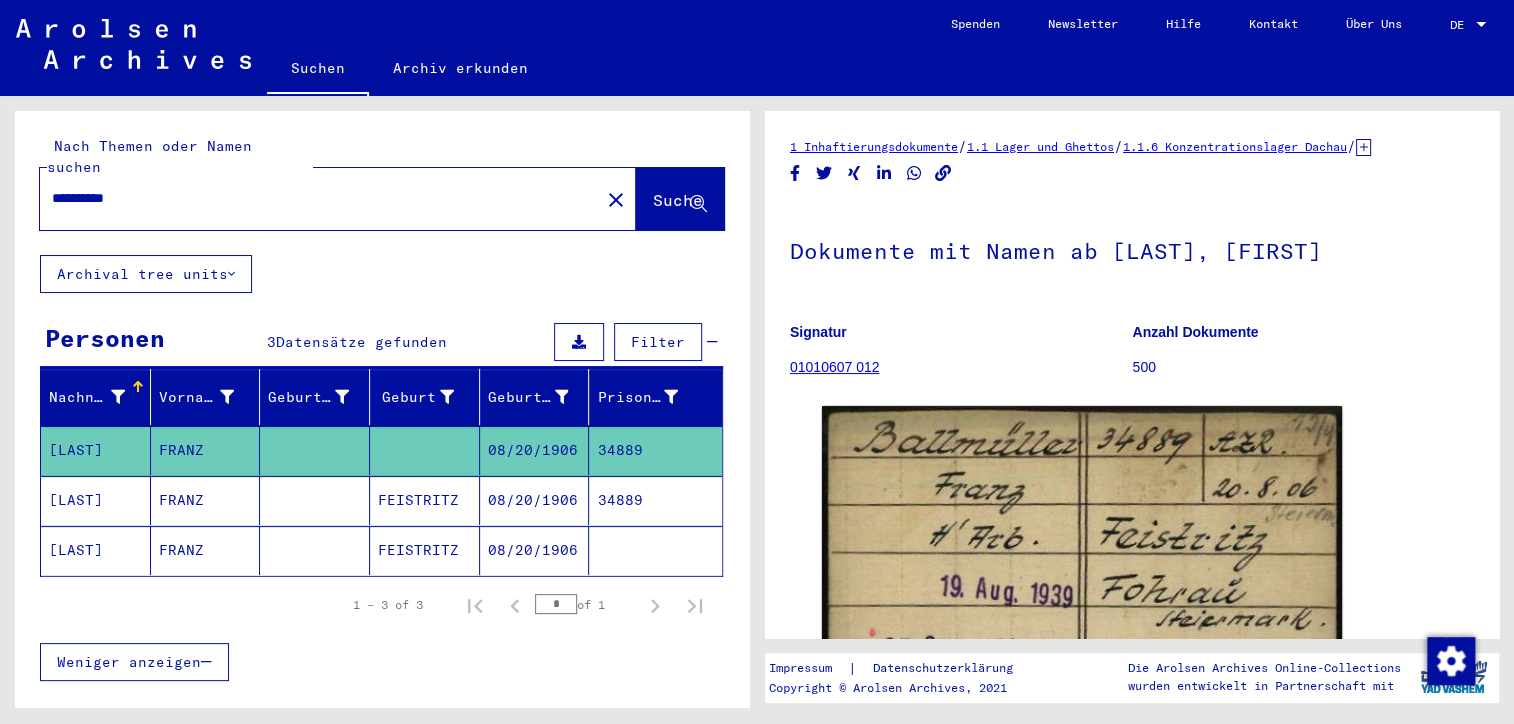 scroll, scrollTop: 0, scrollLeft: 0, axis: both 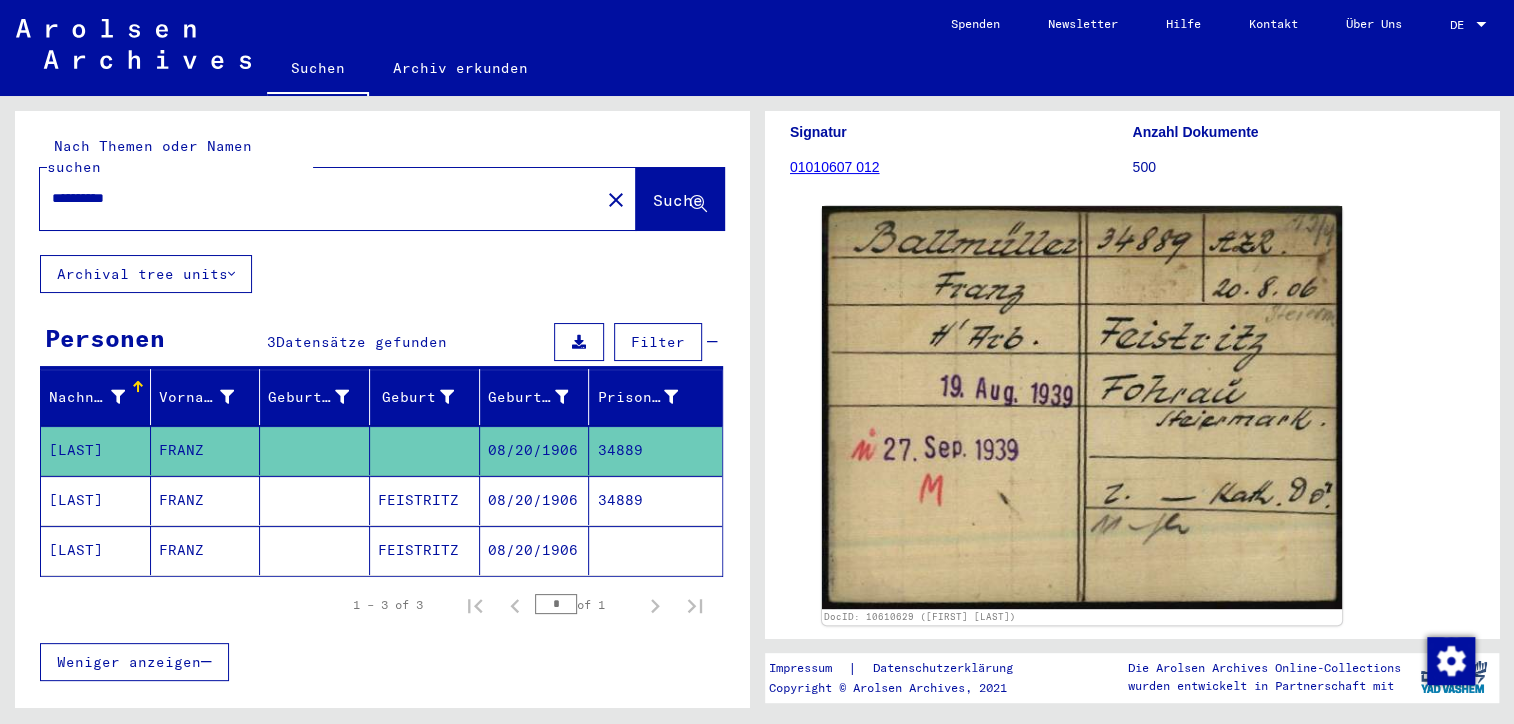click on "[LAST]" at bounding box center (96, 550) 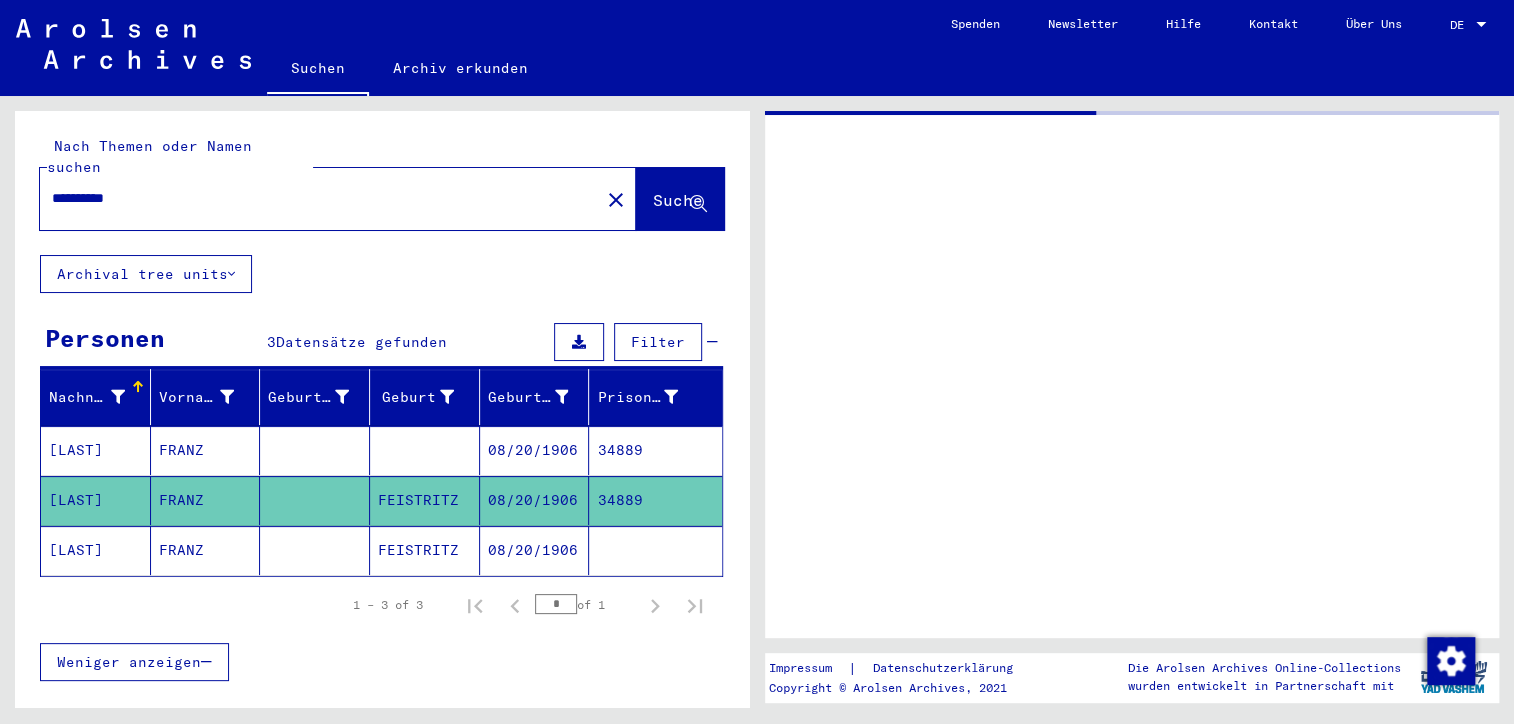 scroll, scrollTop: 0, scrollLeft: 0, axis: both 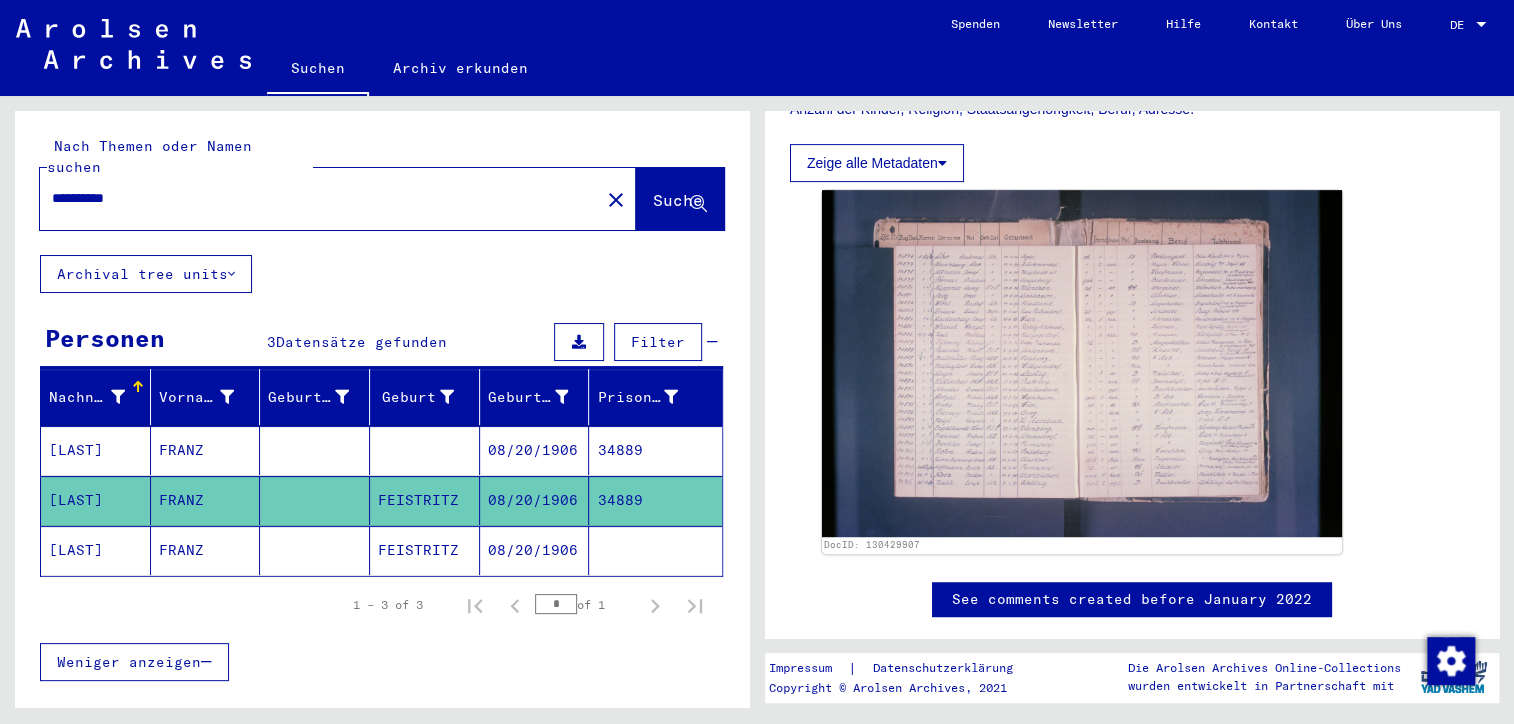 click on "[LAST]" 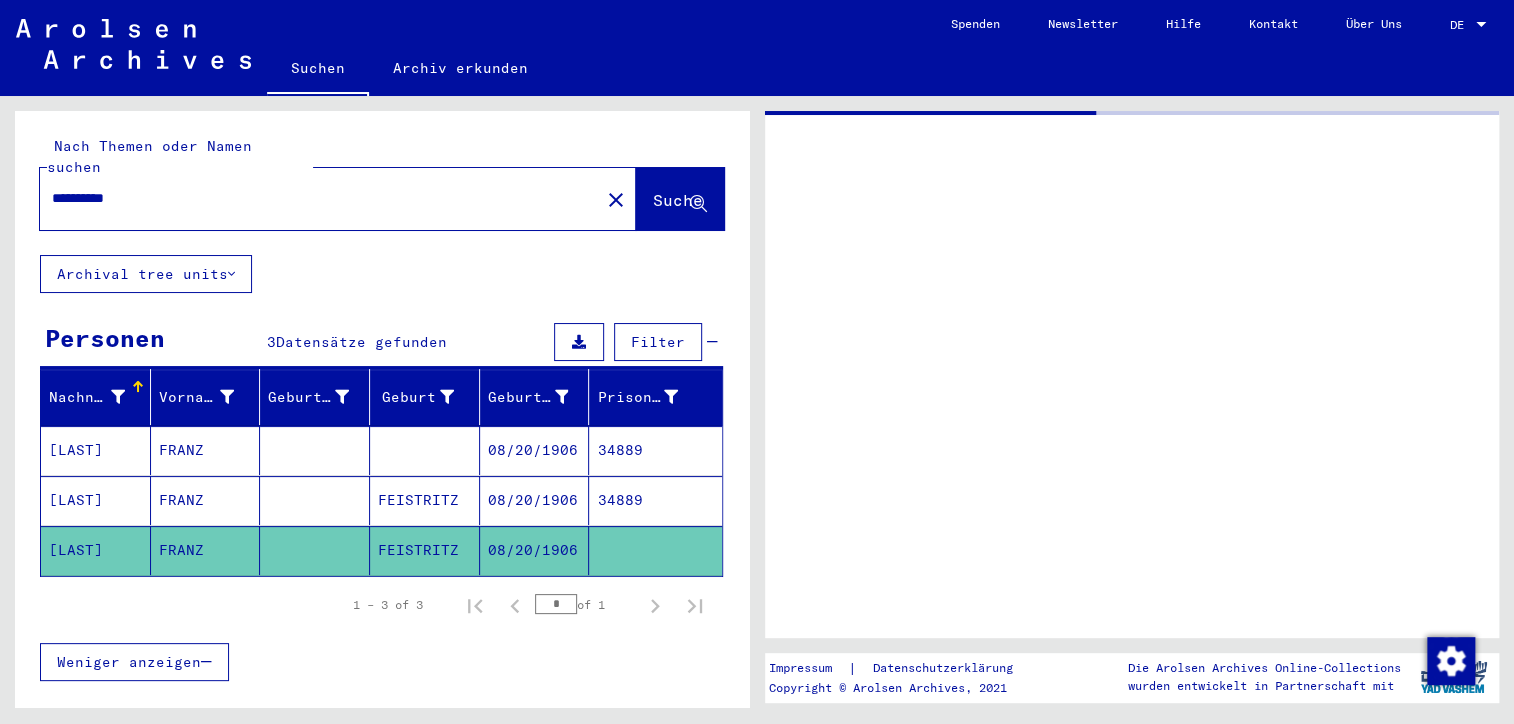 scroll, scrollTop: 0, scrollLeft: 0, axis: both 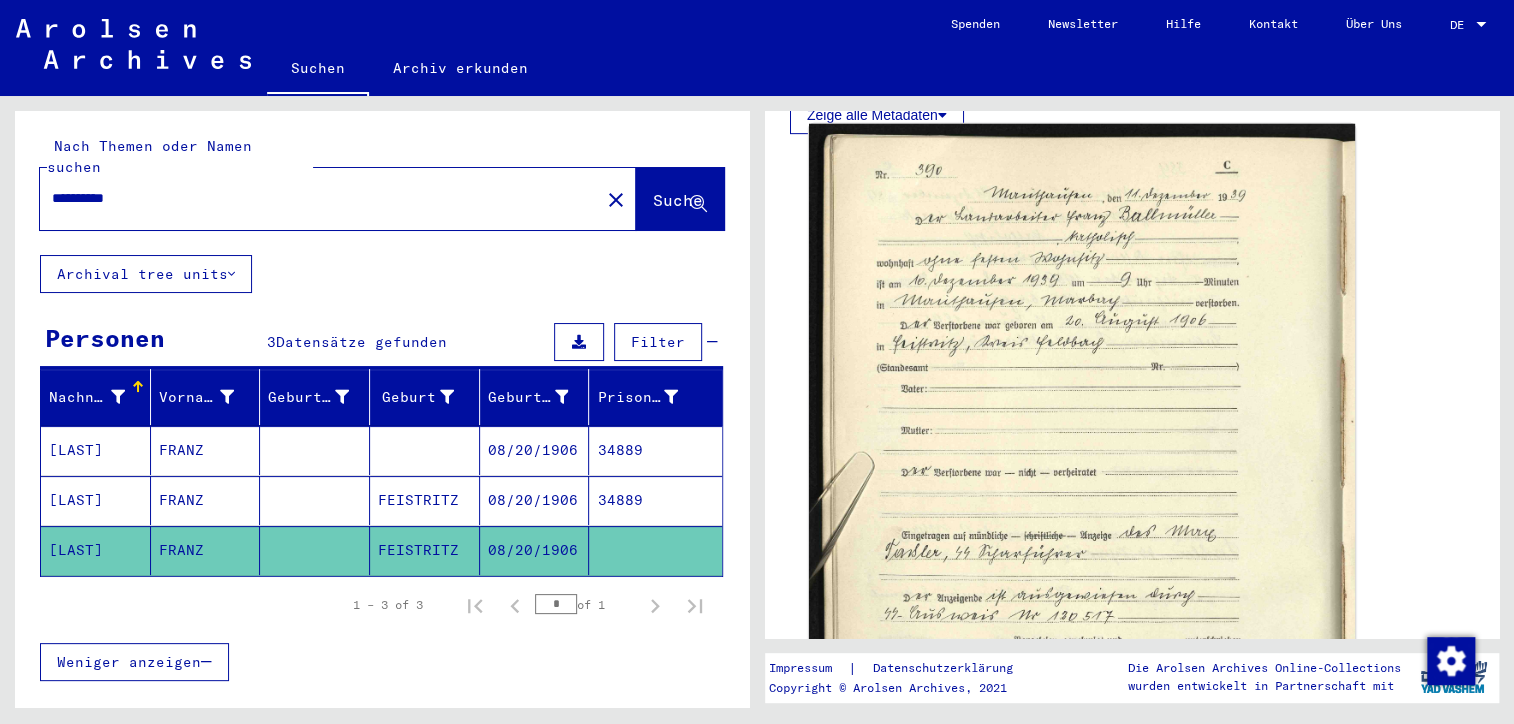 click 